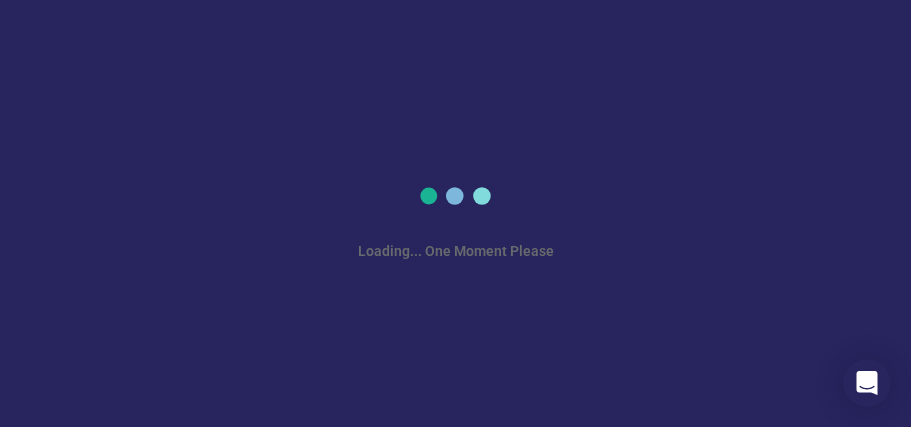 scroll, scrollTop: 0, scrollLeft: 0, axis: both 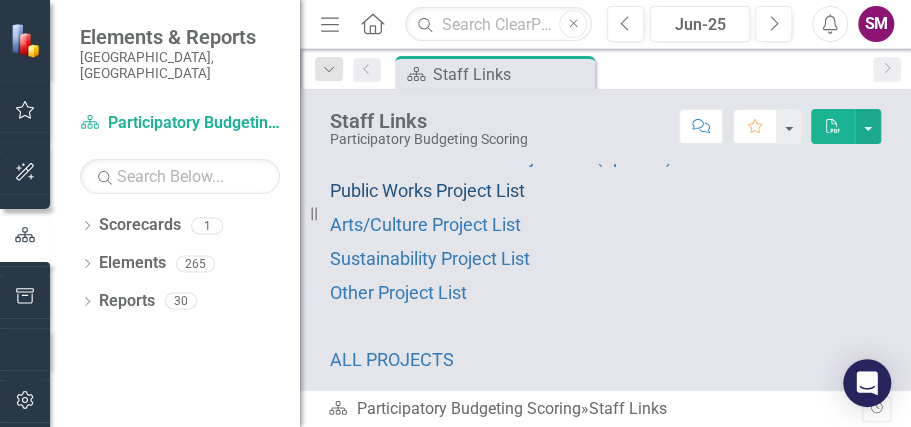 click on "Public Works Project List" at bounding box center [427, 190] 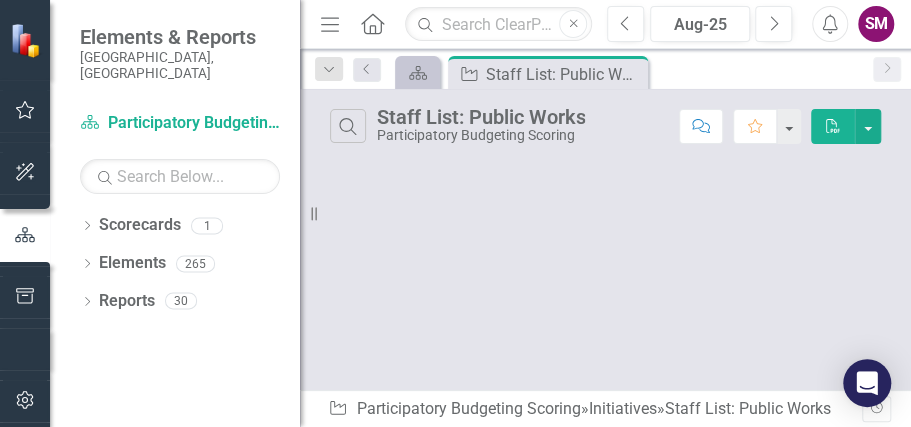 click on "‹ Previous › Next" at bounding box center (605, 188) 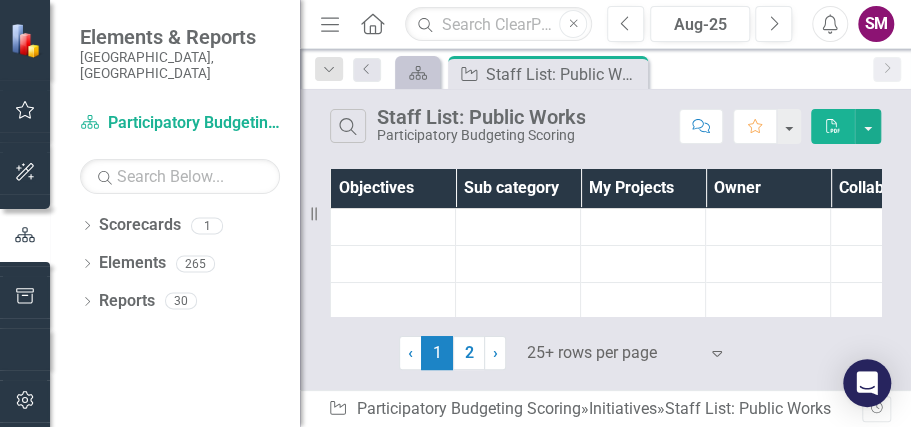 drag, startPoint x: 472, startPoint y: 224, endPoint x: 762, endPoint y: 333, distance: 309.808 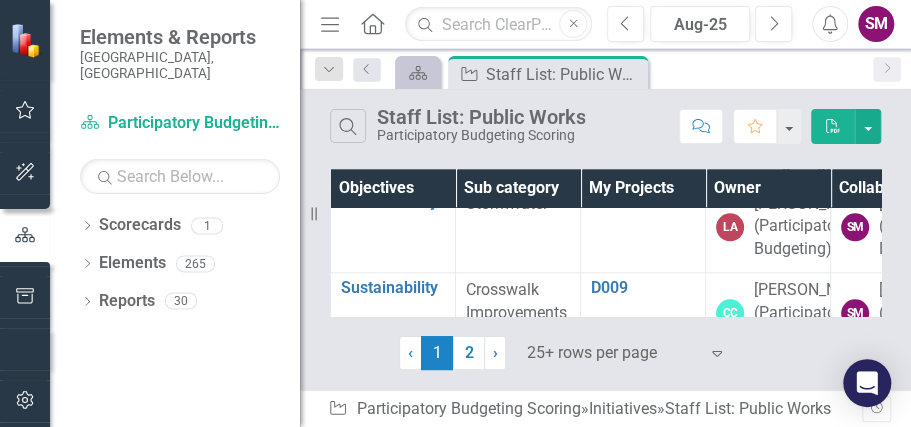 scroll, scrollTop: 0, scrollLeft: 0, axis: both 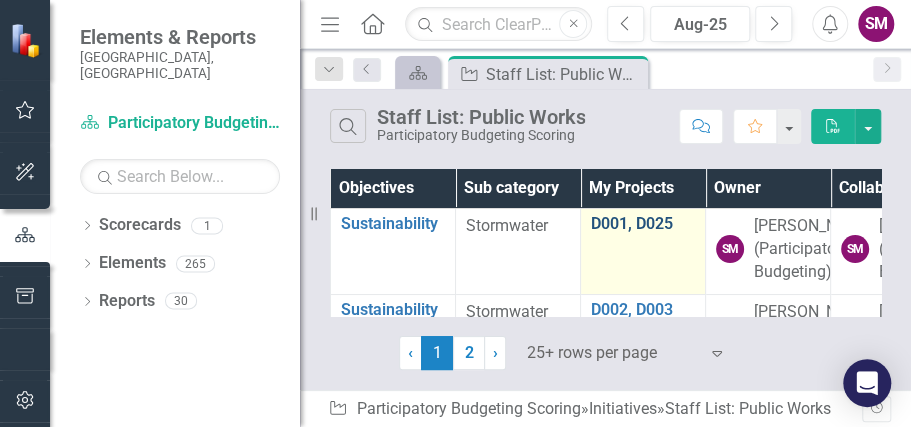click on "D001, D025" at bounding box center (643, 224) 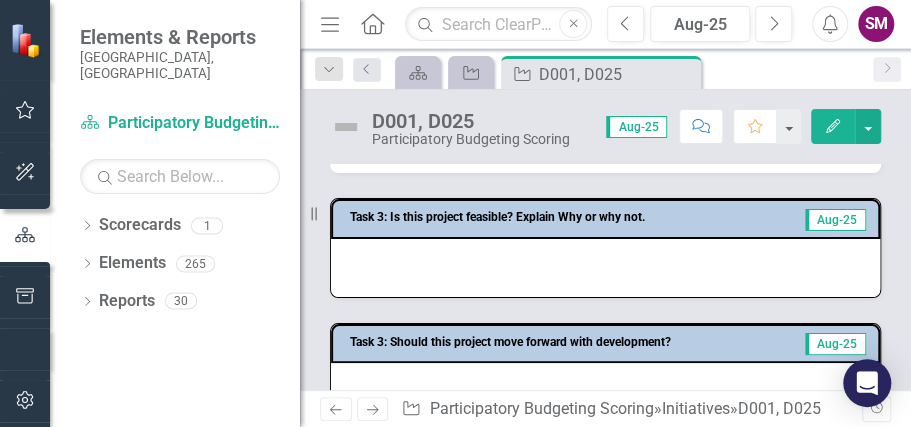 scroll, scrollTop: 652, scrollLeft: 0, axis: vertical 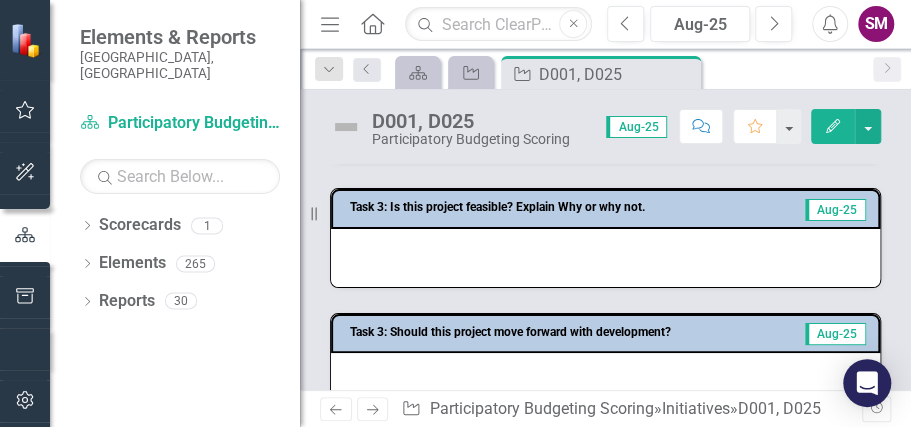 click at bounding box center (605, 382) 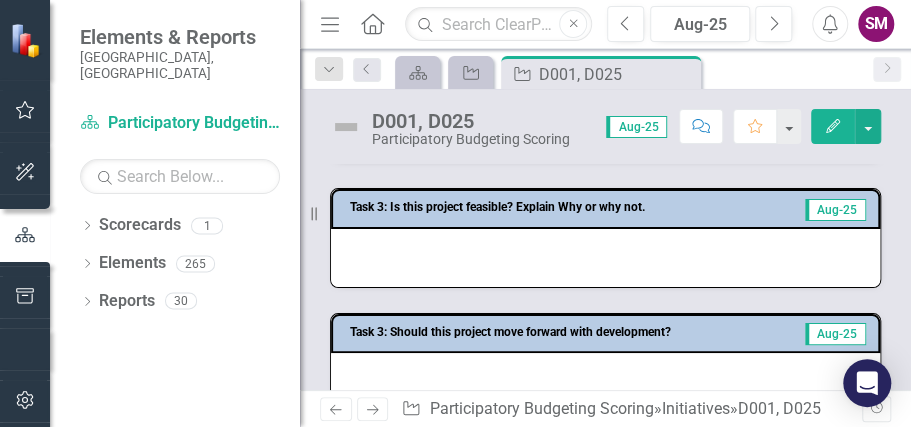 click at bounding box center [605, 382] 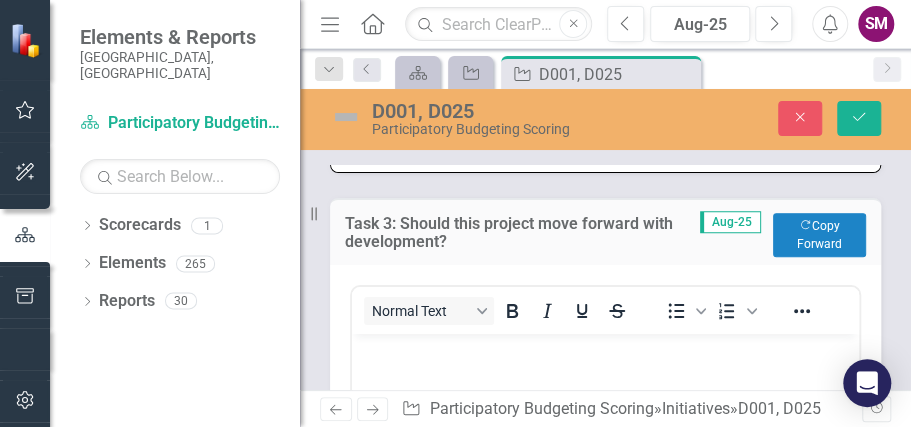 scroll, scrollTop: 888, scrollLeft: 0, axis: vertical 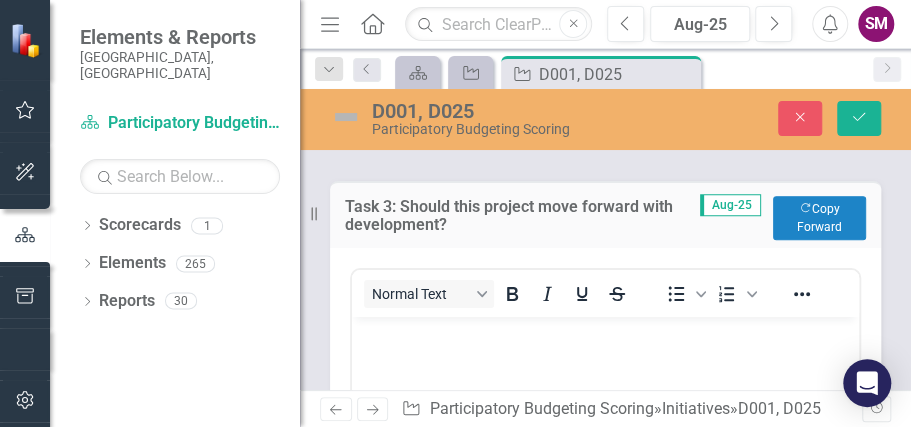 click at bounding box center [605, 467] 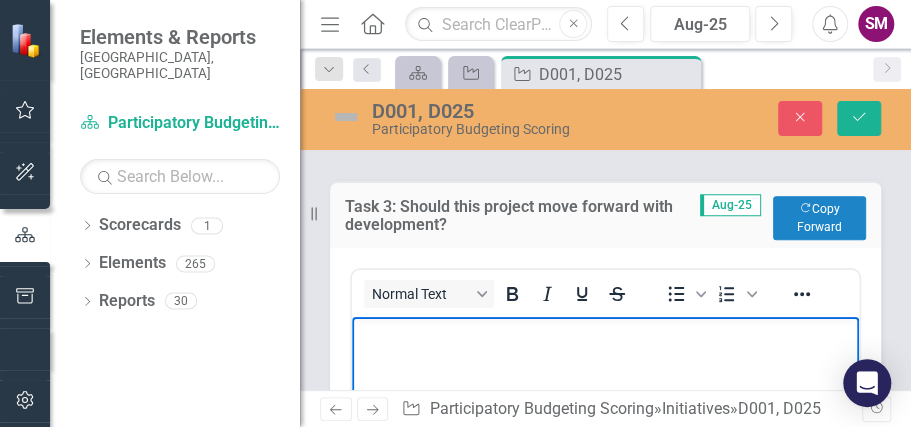 type 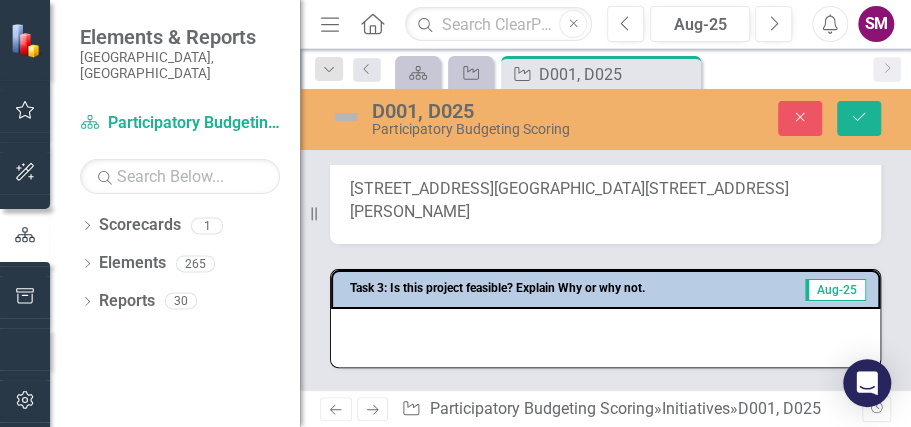 scroll, scrollTop: 585, scrollLeft: 0, axis: vertical 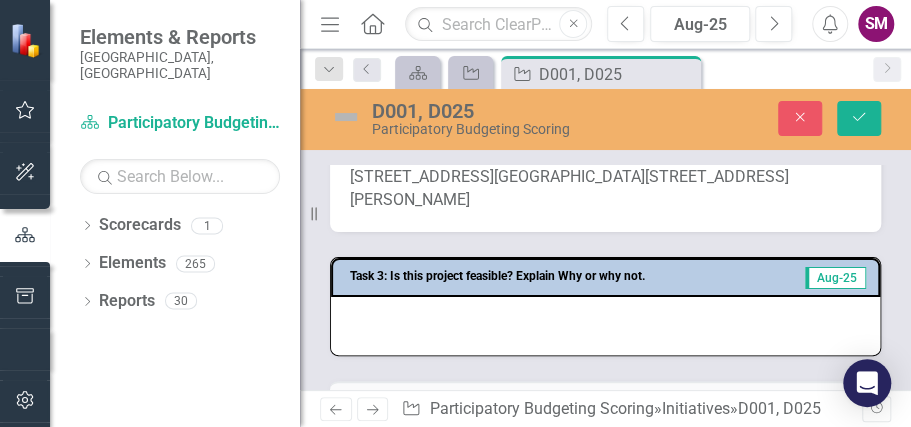 click at bounding box center (605, 326) 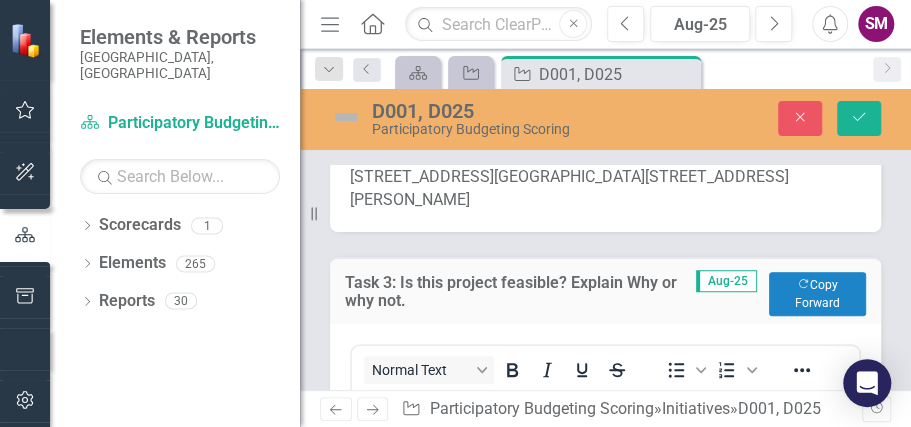scroll, scrollTop: 0, scrollLeft: 0, axis: both 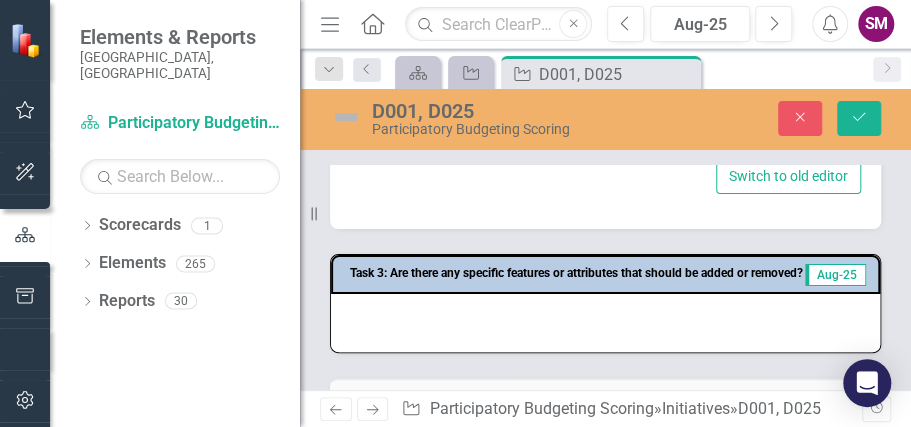 click at bounding box center (605, 323) 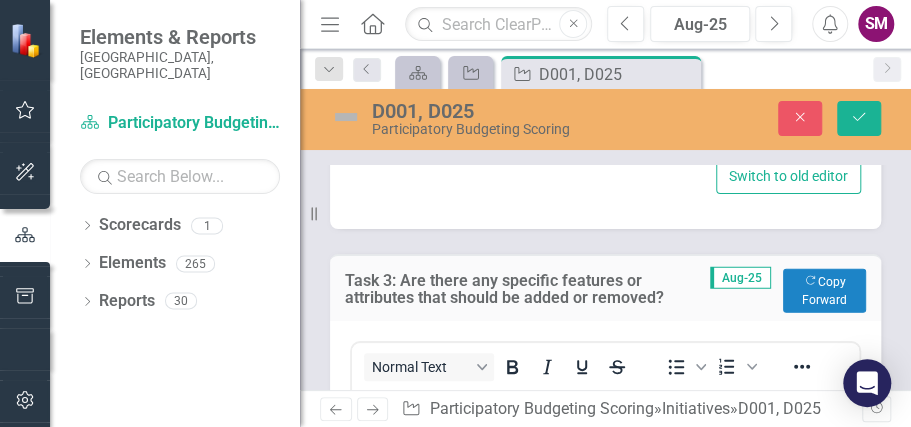 scroll, scrollTop: 0, scrollLeft: 0, axis: both 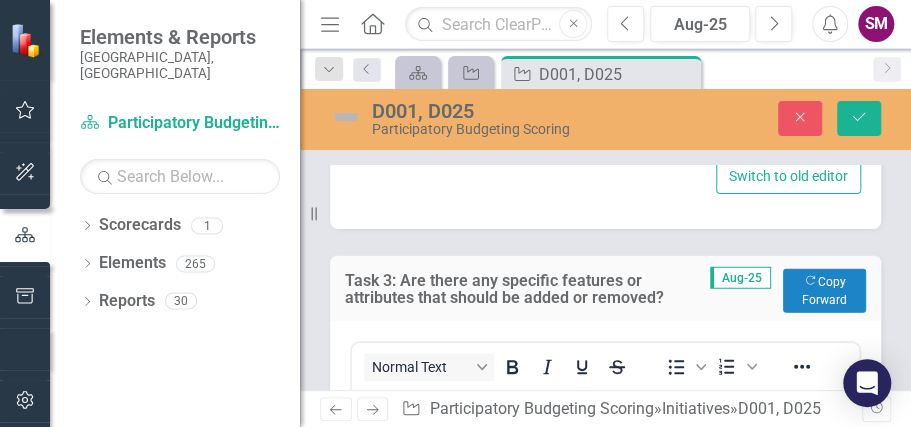 click at bounding box center [605, 407] 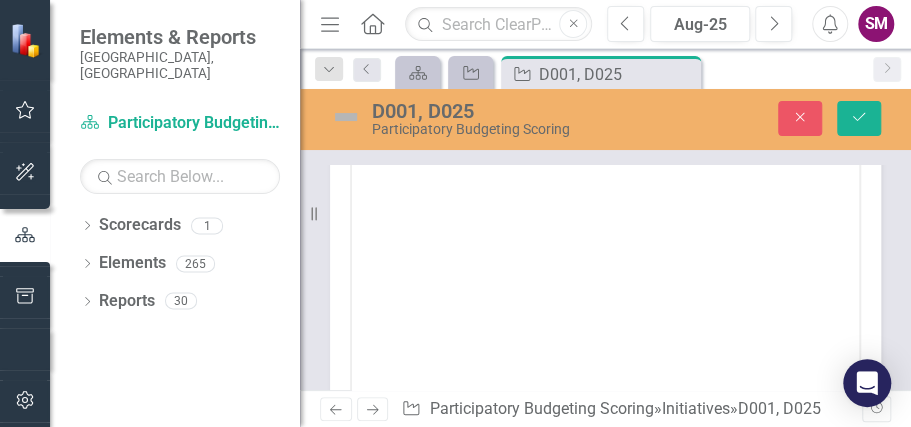 scroll, scrollTop: 1422, scrollLeft: 0, axis: vertical 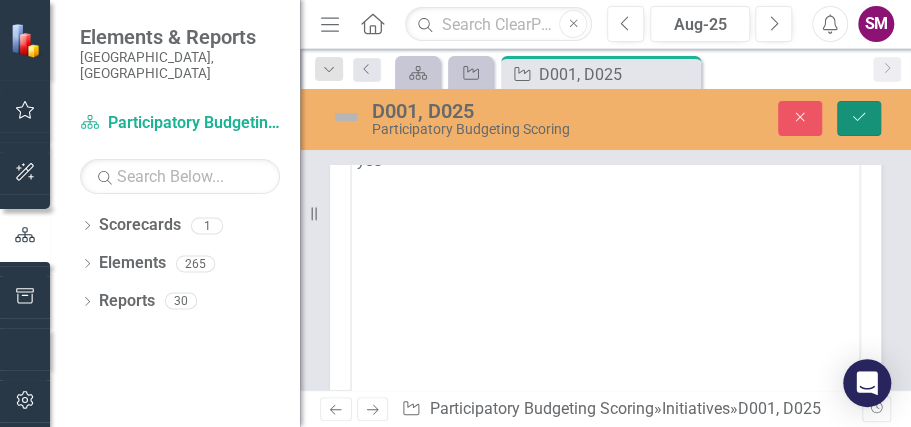 click on "Save" 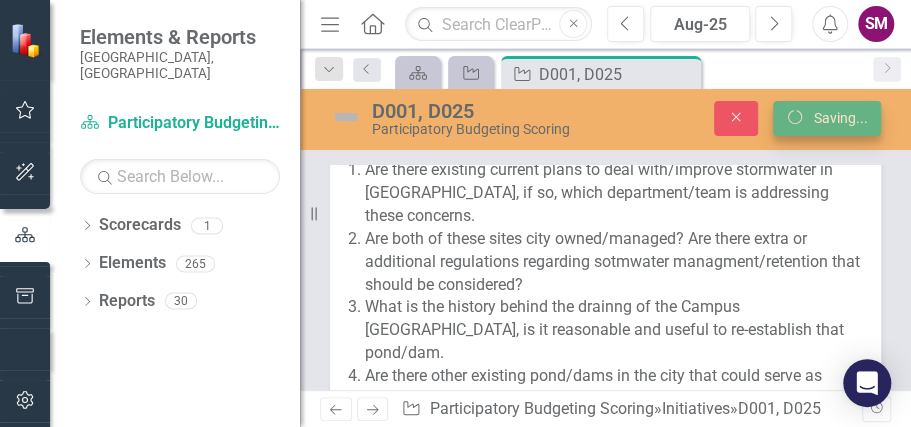scroll, scrollTop: 933, scrollLeft: 0, axis: vertical 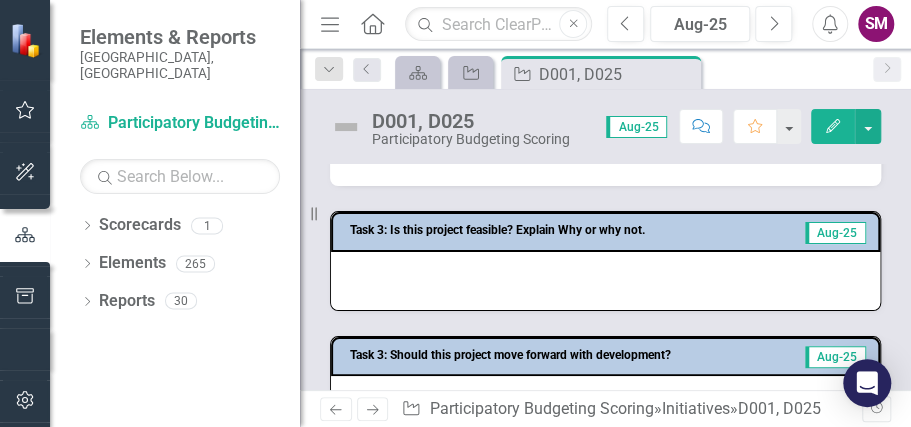 click at bounding box center [605, 281] 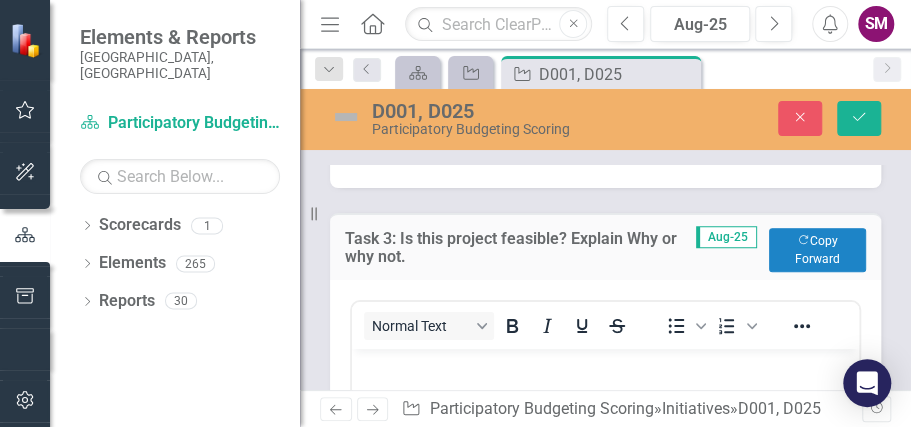scroll, scrollTop: 0, scrollLeft: 0, axis: both 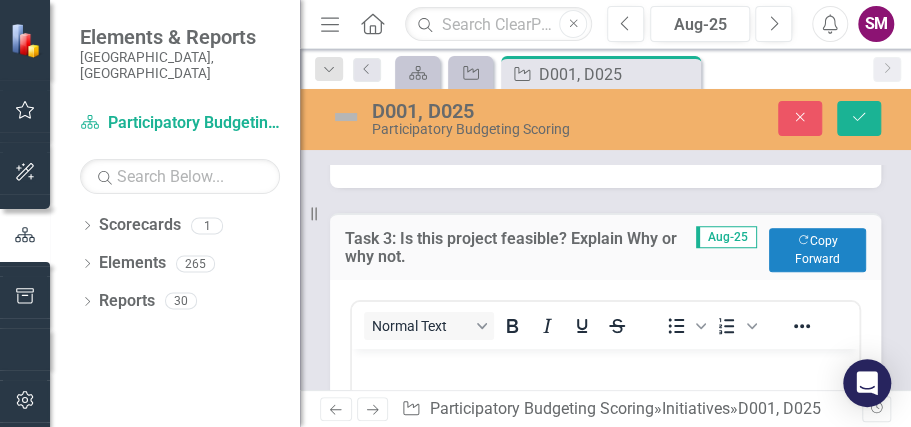 click at bounding box center [605, 366] 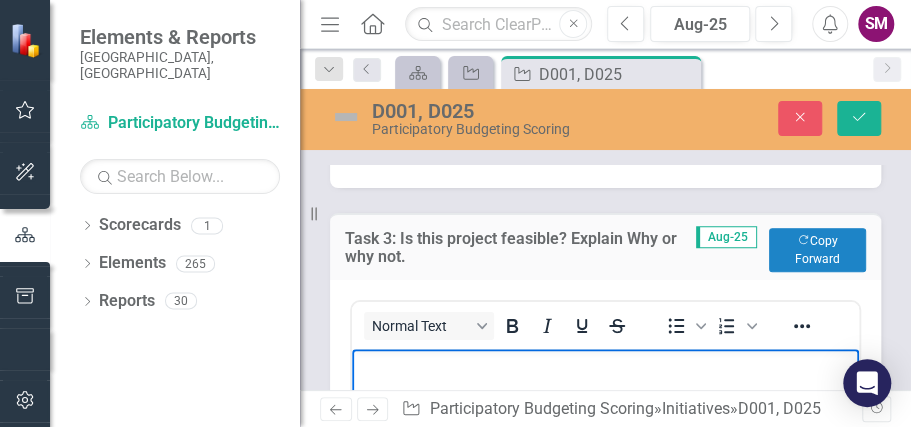 type 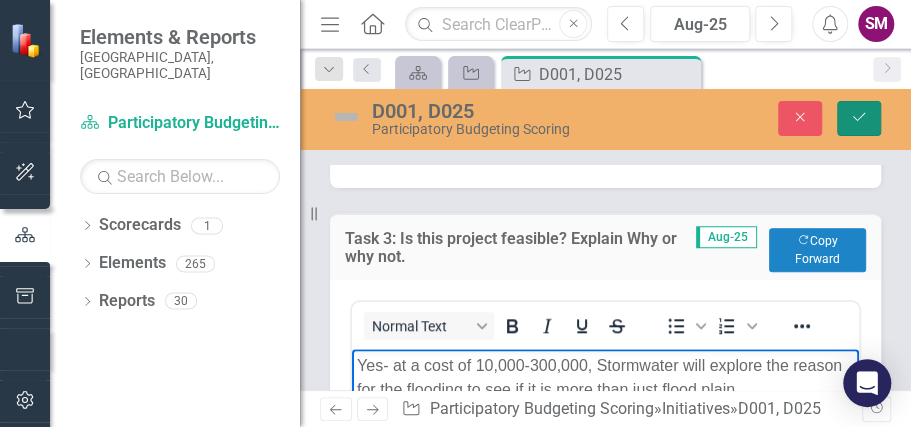 click on "Save" 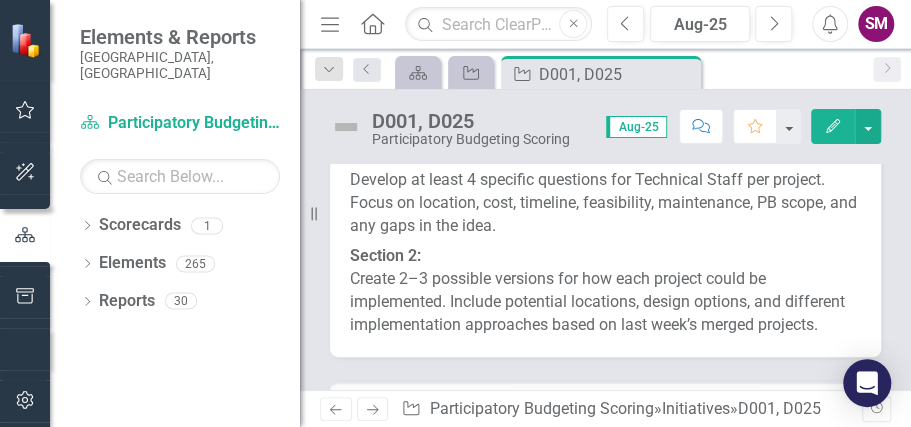 scroll, scrollTop: 1192, scrollLeft: 0, axis: vertical 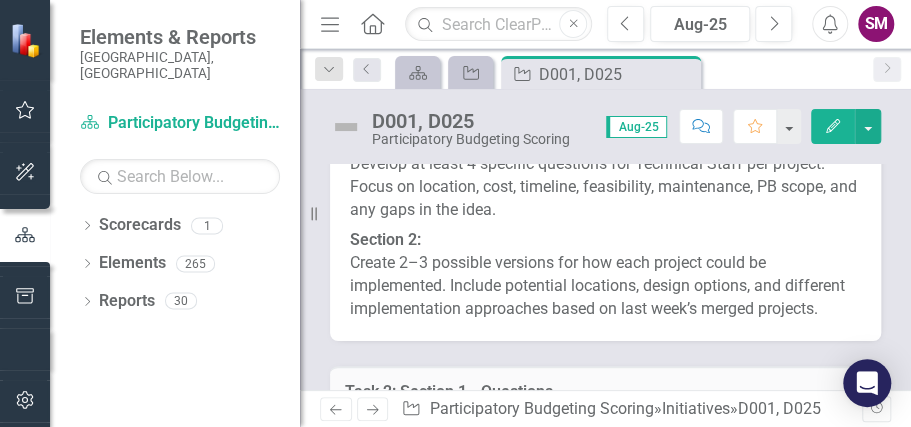 click on "Home" at bounding box center (373, 24) 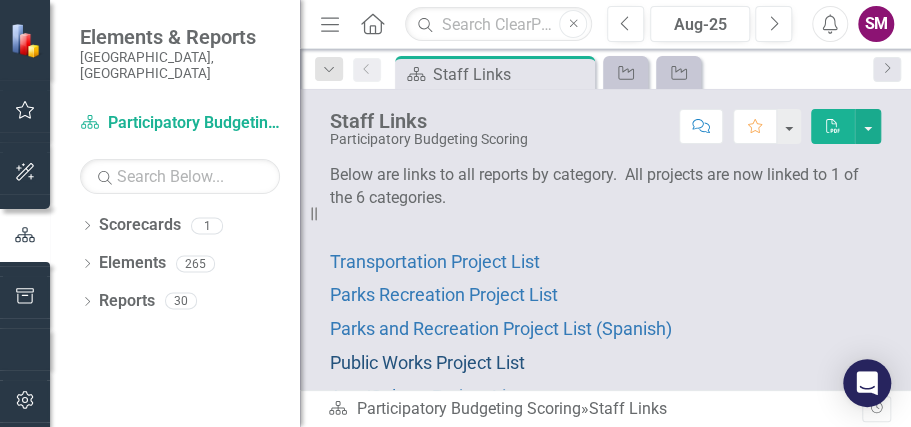 click on "Public Works Project List" at bounding box center [427, 362] 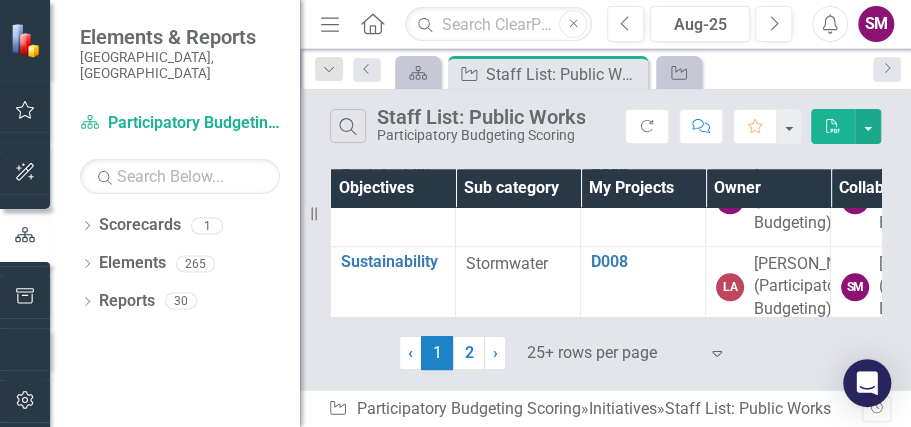 scroll, scrollTop: 696, scrollLeft: 0, axis: vertical 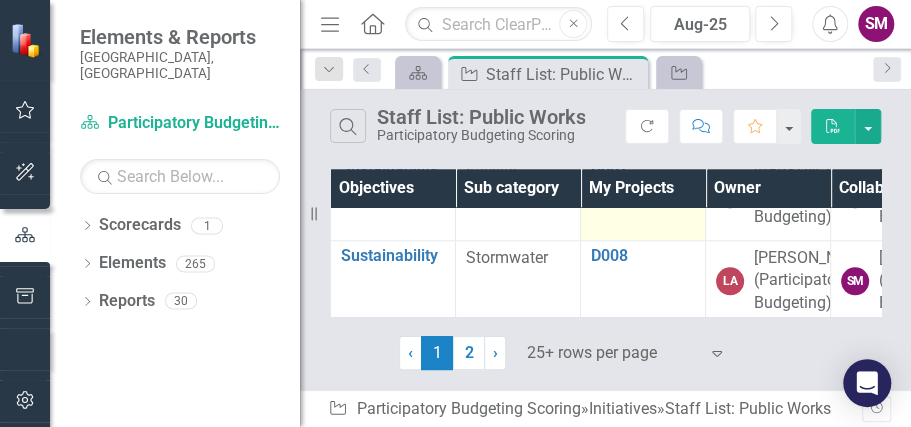 click on "D007" at bounding box center [643, 169] 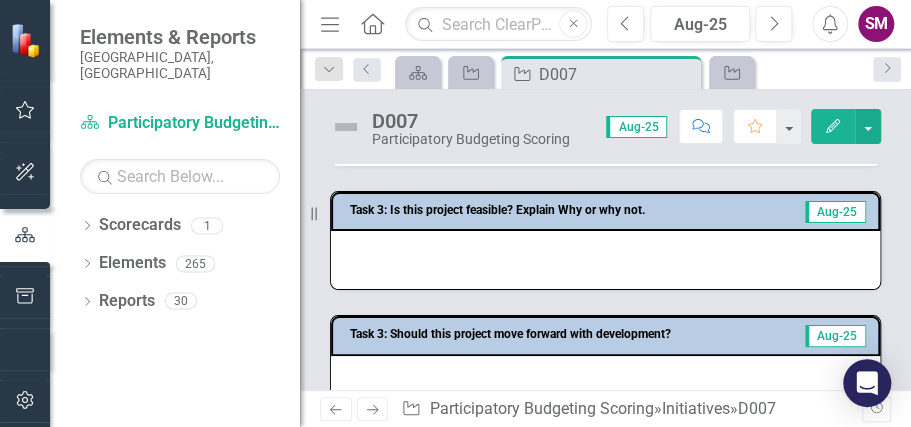 scroll, scrollTop: 496, scrollLeft: 0, axis: vertical 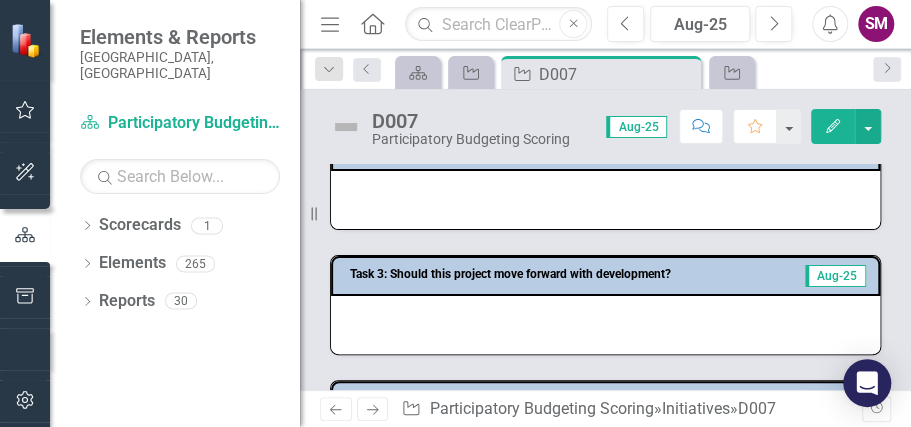 click at bounding box center [605, 200] 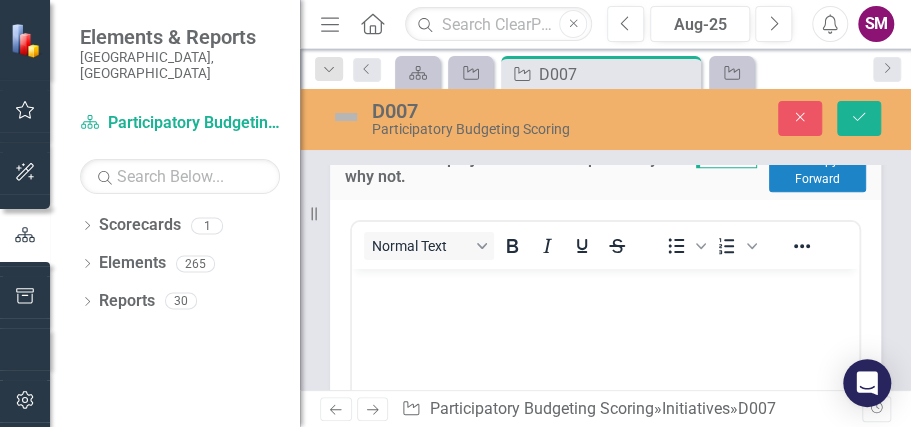 scroll, scrollTop: 0, scrollLeft: 0, axis: both 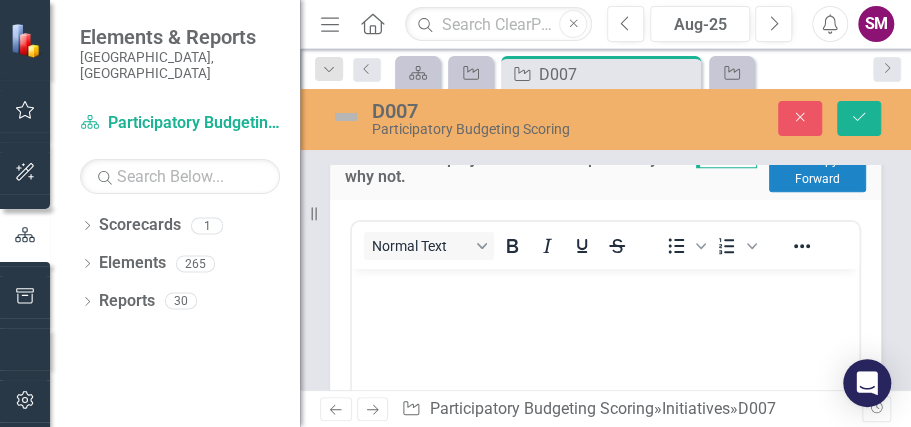 click at bounding box center (605, 418) 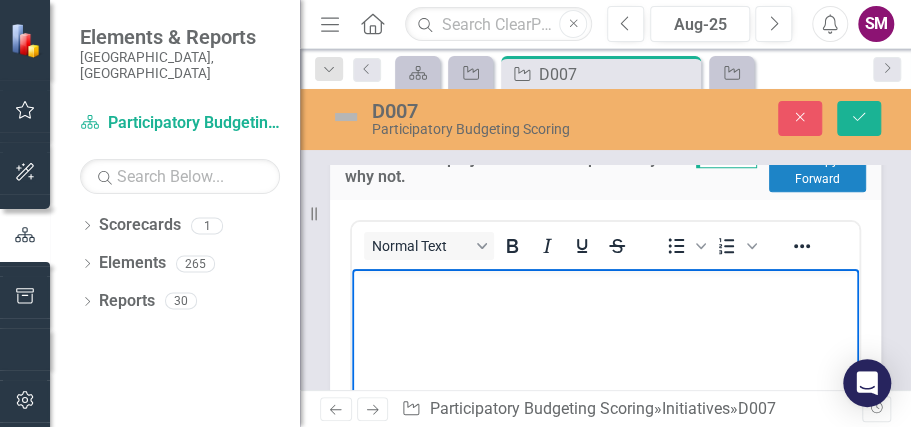 click at bounding box center [605, 285] 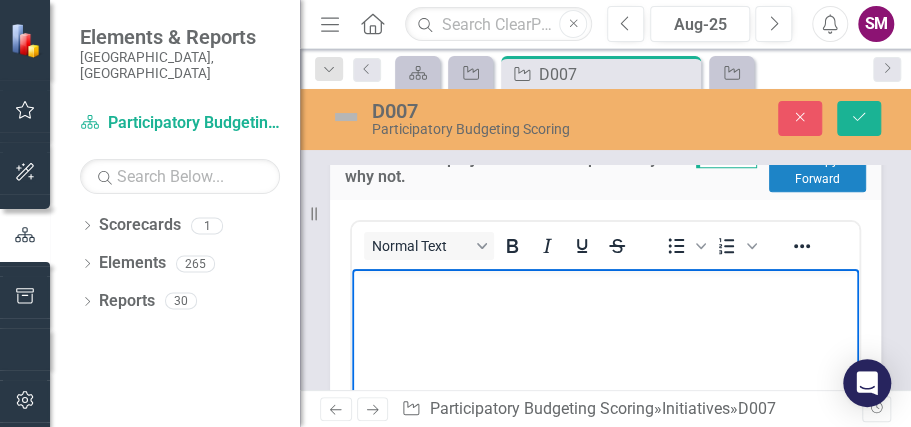type 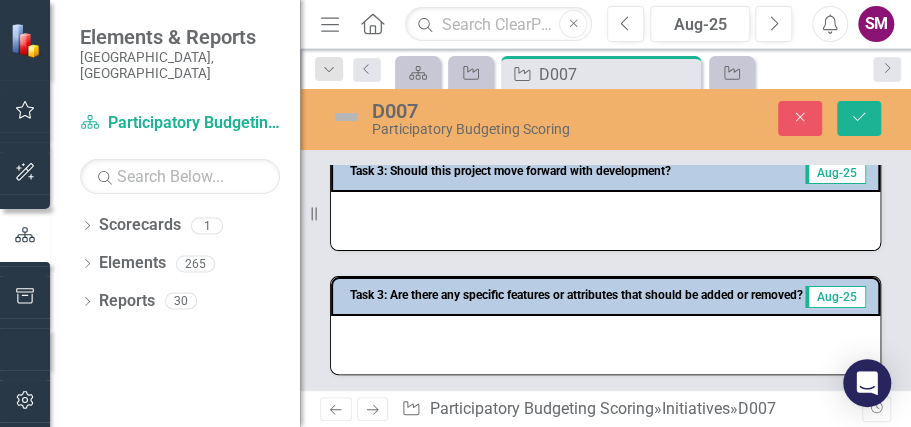 scroll, scrollTop: 1062, scrollLeft: 0, axis: vertical 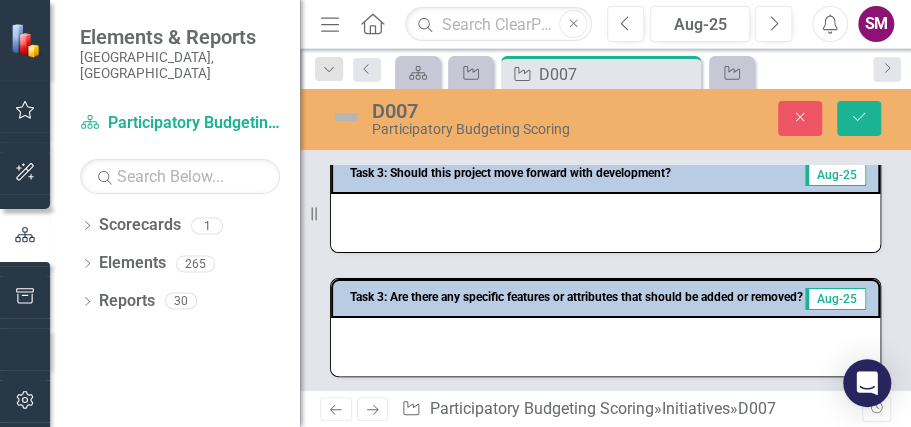 click at bounding box center (605, 223) 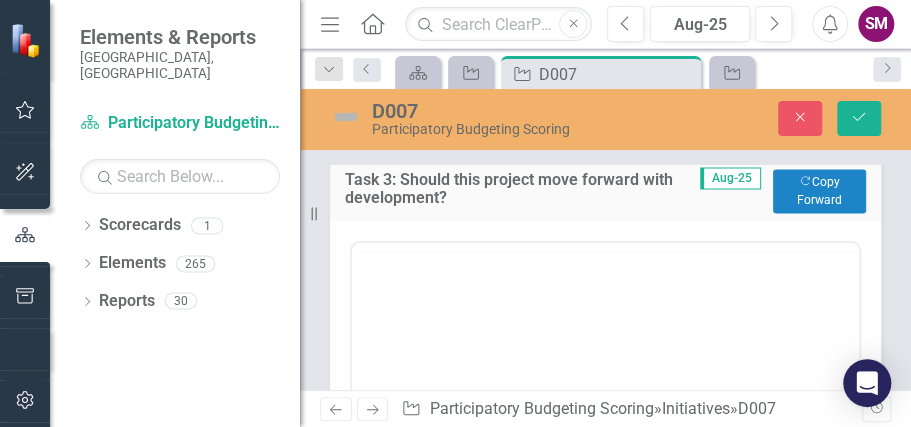 scroll, scrollTop: 0, scrollLeft: 0, axis: both 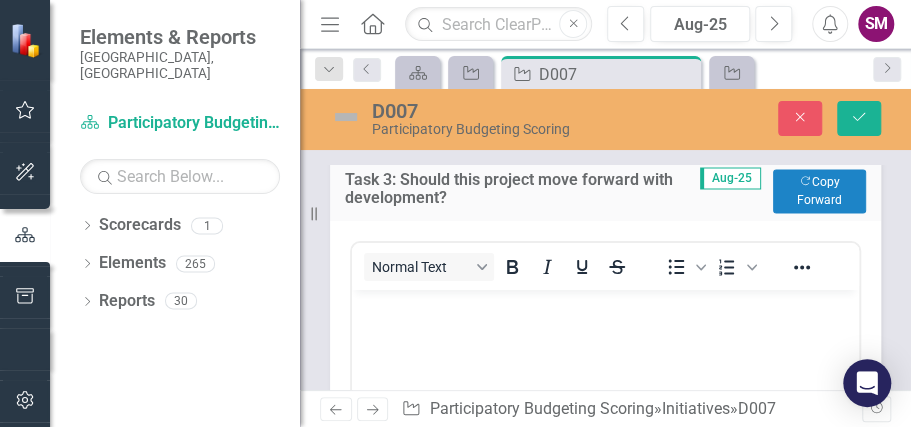 click at bounding box center [605, 306] 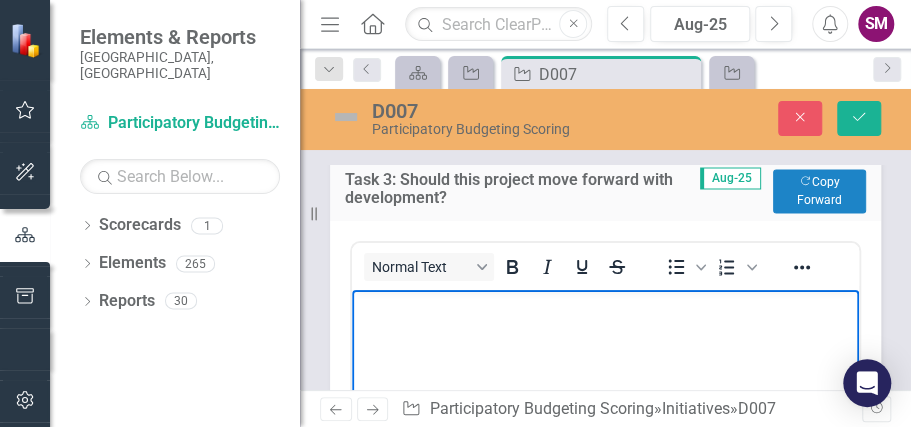 type 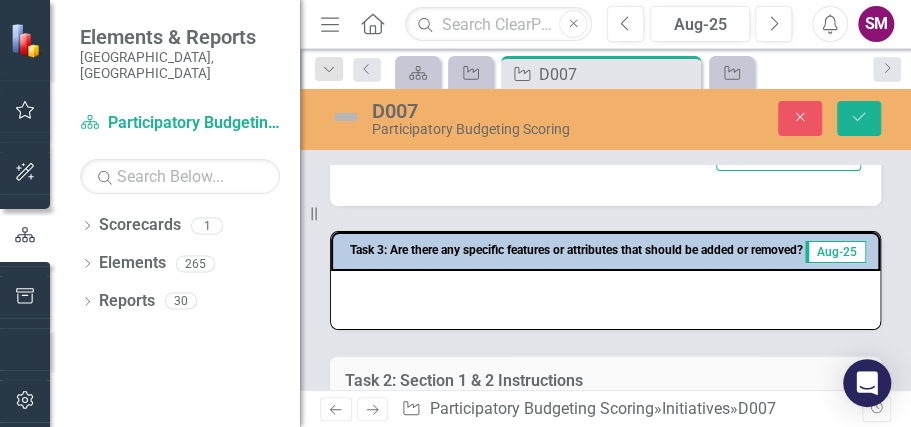 scroll, scrollTop: 1537, scrollLeft: 0, axis: vertical 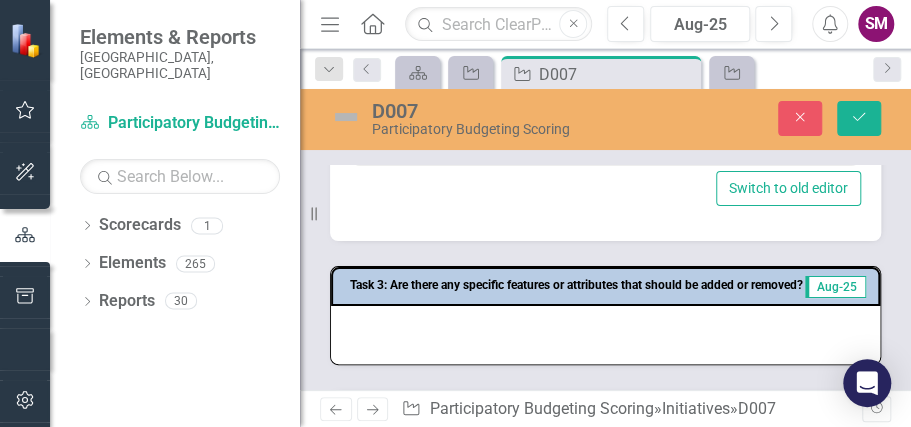 click at bounding box center [605, 335] 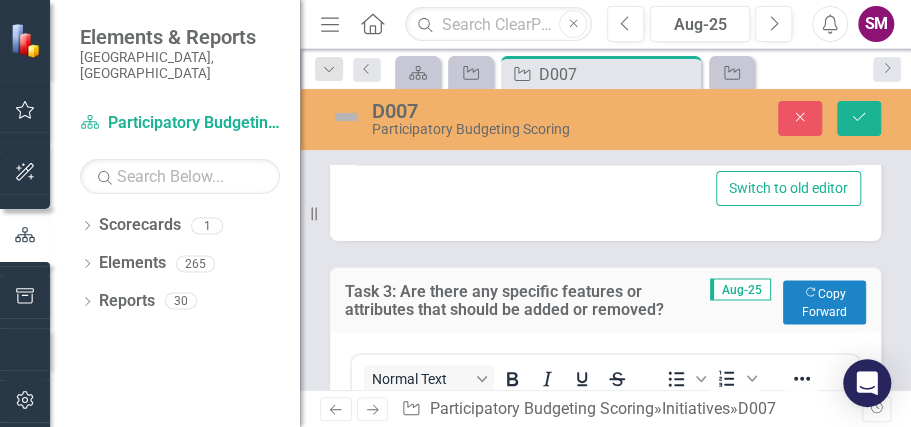 scroll, scrollTop: 0, scrollLeft: 0, axis: both 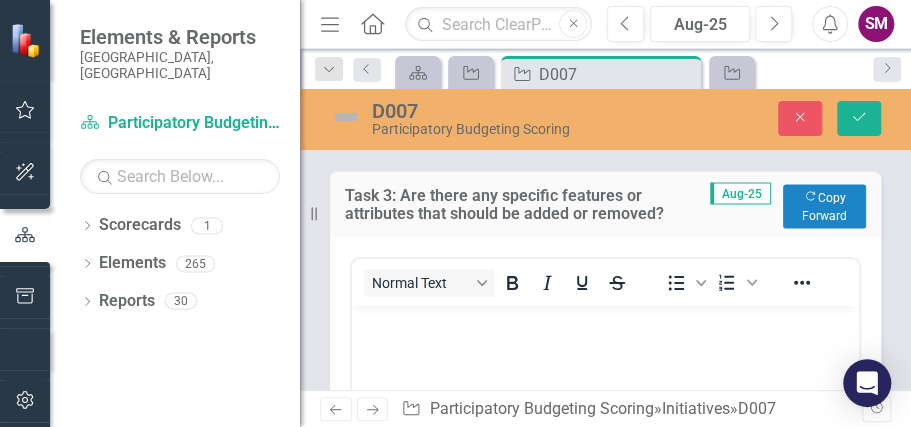 click at bounding box center (605, 323) 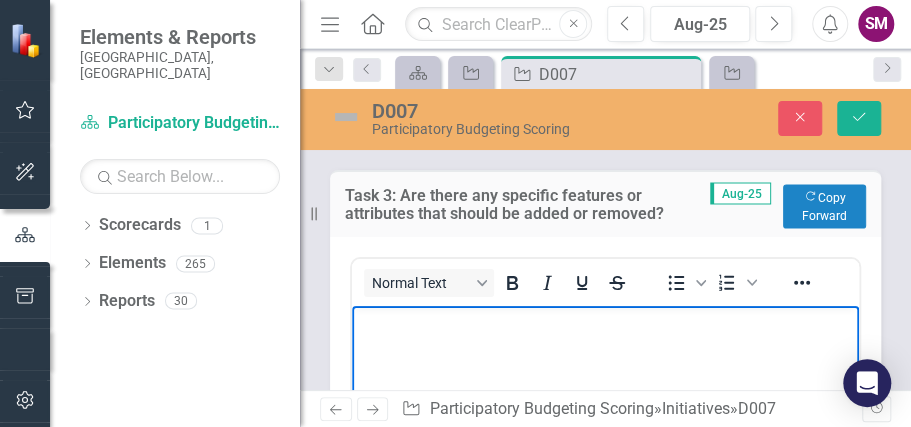 type 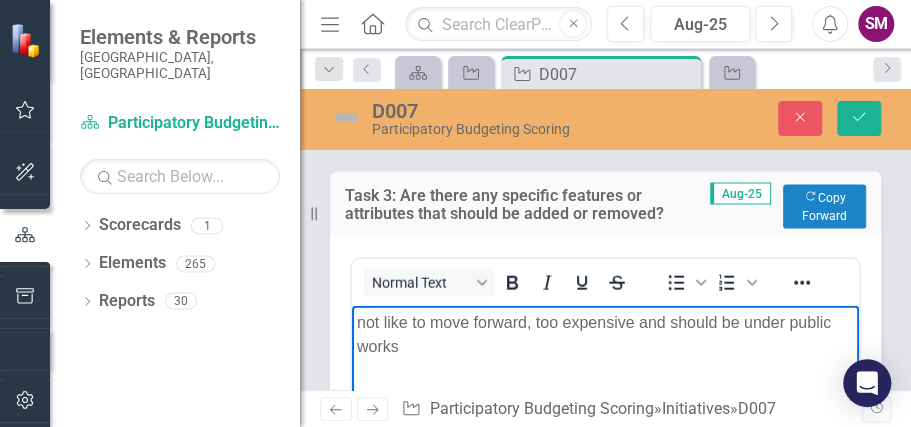 click on "not like to move forward, too expensive and should be under public works" at bounding box center [605, 335] 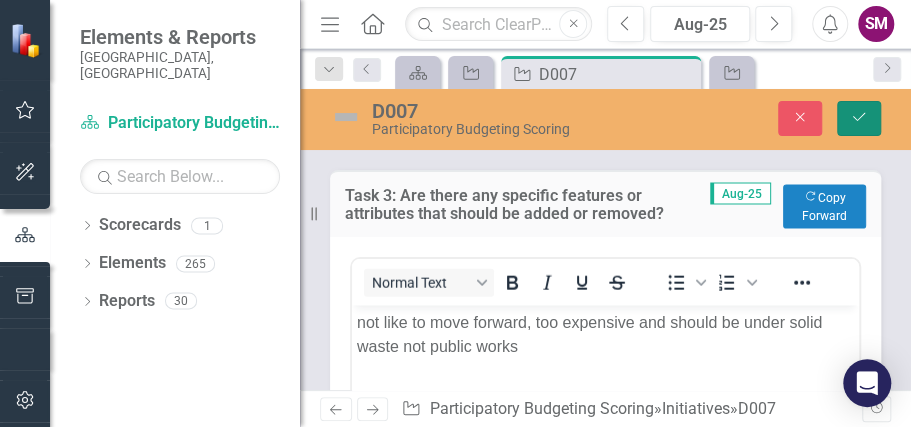 click on "Save" at bounding box center (859, 118) 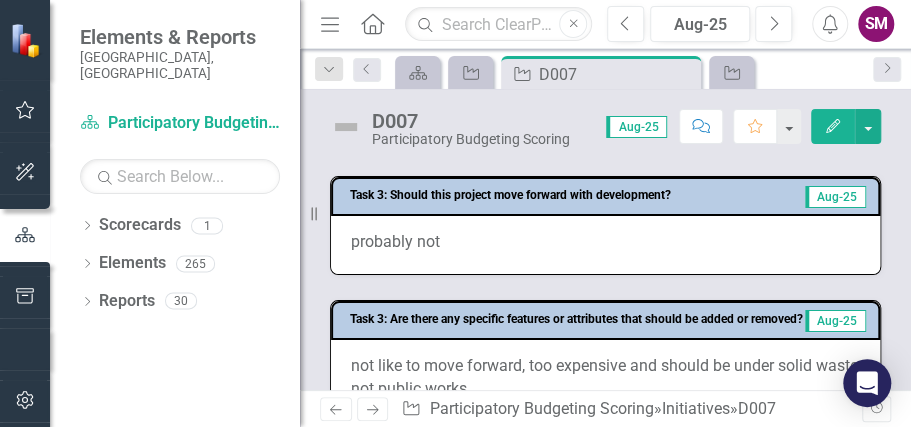 scroll, scrollTop: 619, scrollLeft: 0, axis: vertical 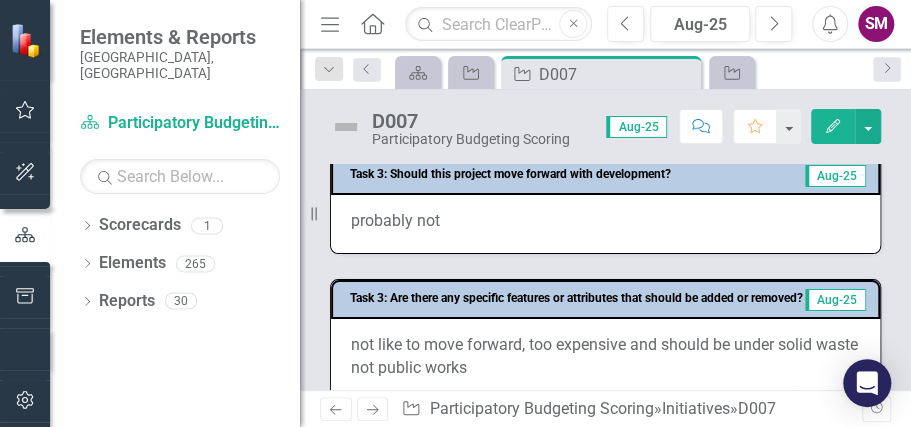 click 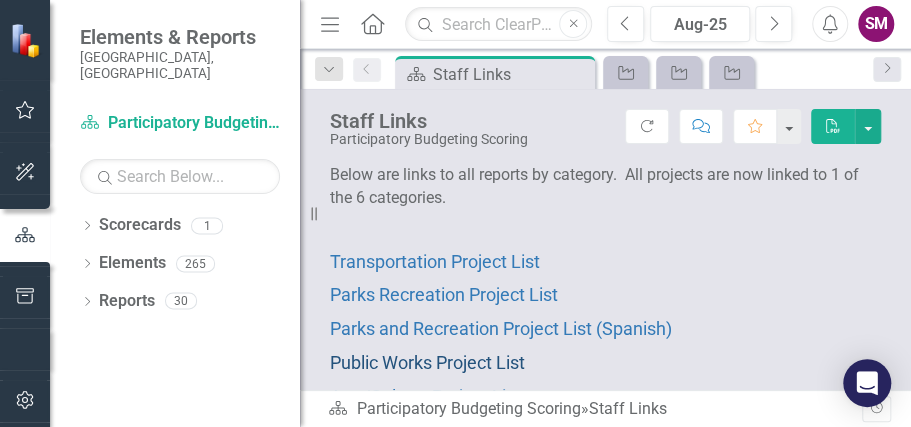 click on "Public Works Project List" at bounding box center (427, 362) 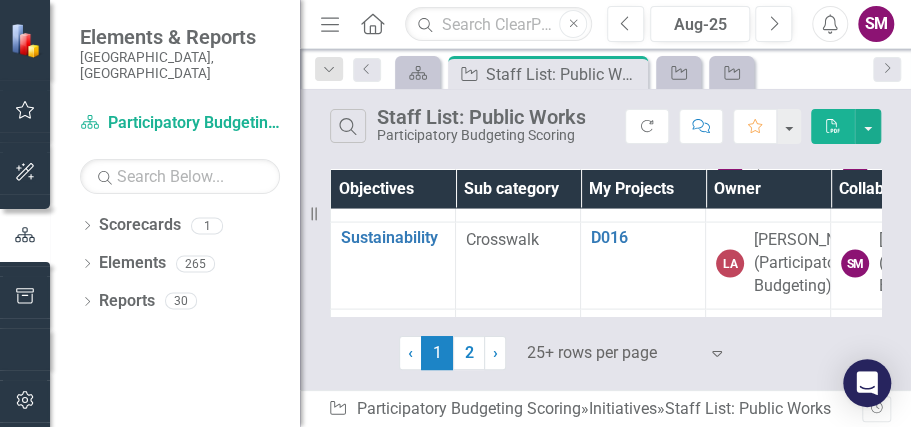 scroll, scrollTop: 1481, scrollLeft: 0, axis: vertical 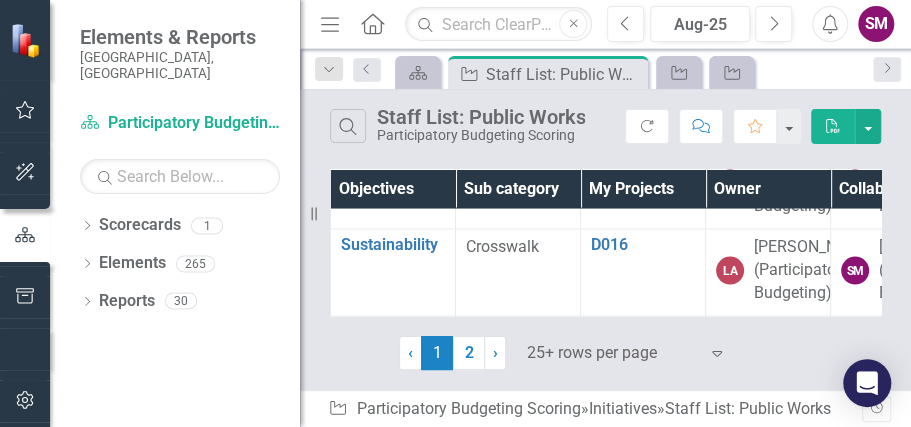 click on "D014" at bounding box center [643, 71] 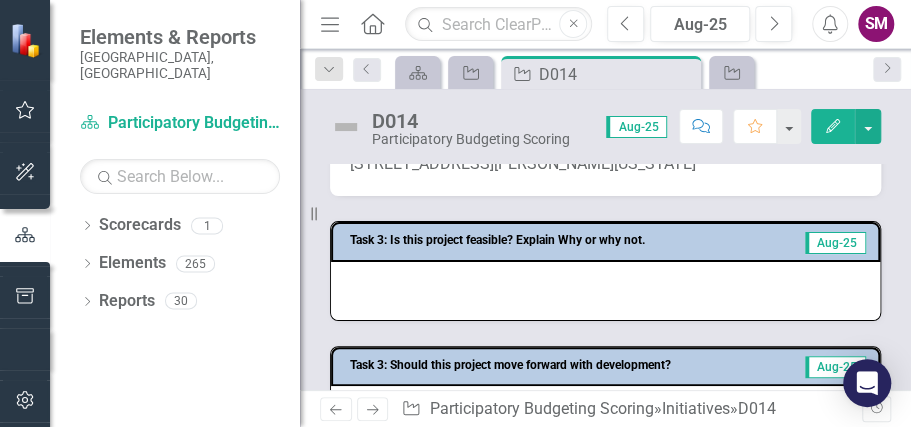 scroll, scrollTop: 362, scrollLeft: 0, axis: vertical 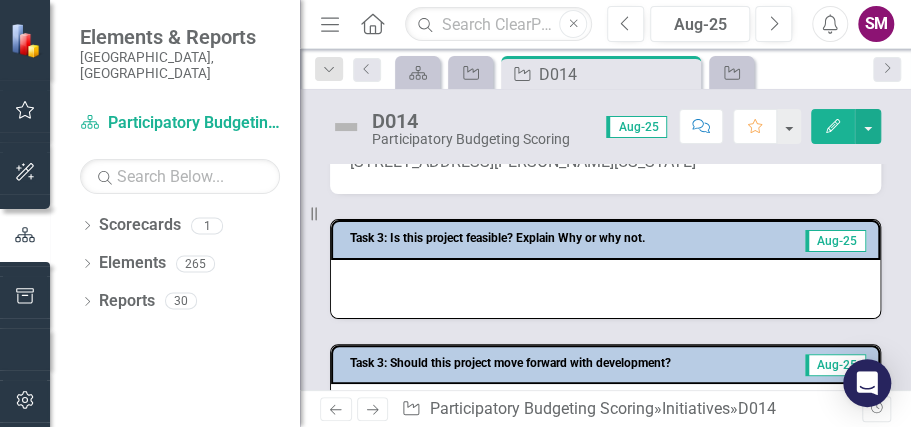 click at bounding box center [605, 289] 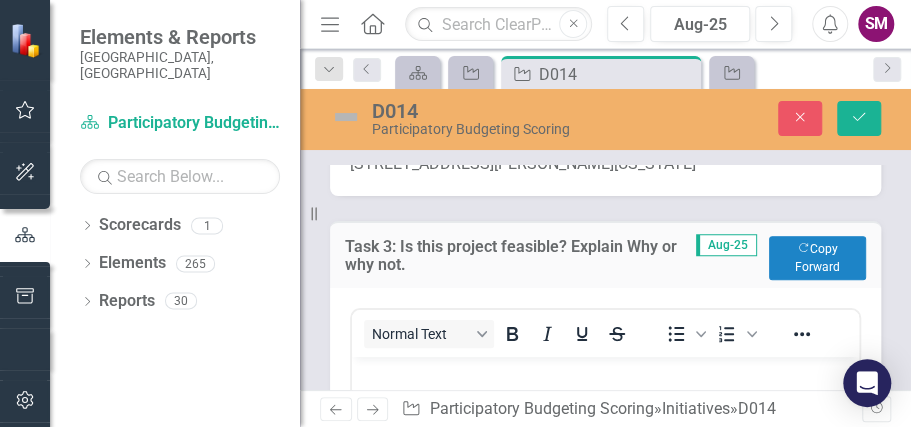 scroll, scrollTop: 0, scrollLeft: 0, axis: both 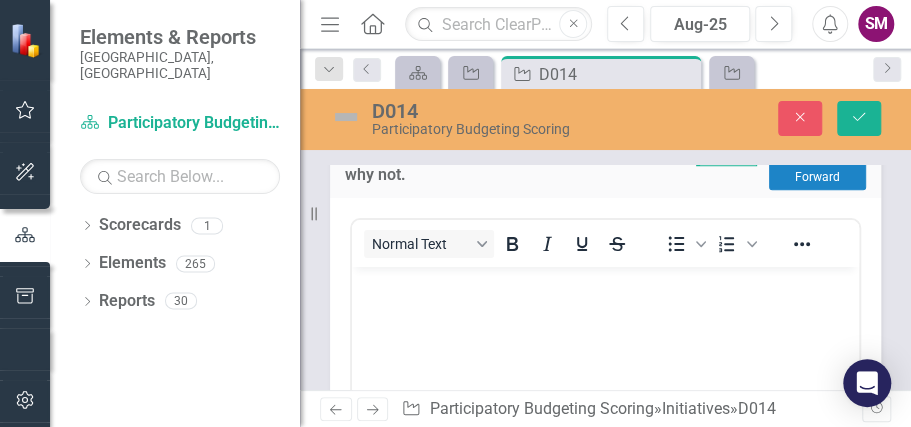 click at bounding box center (605, 284) 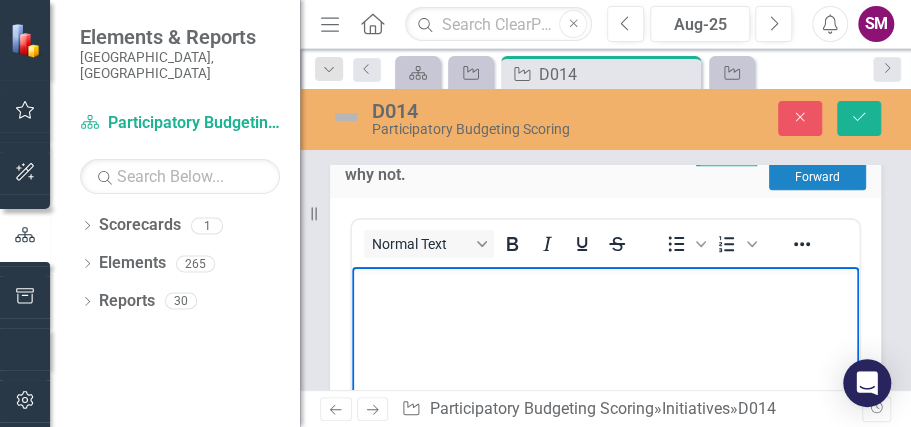 type 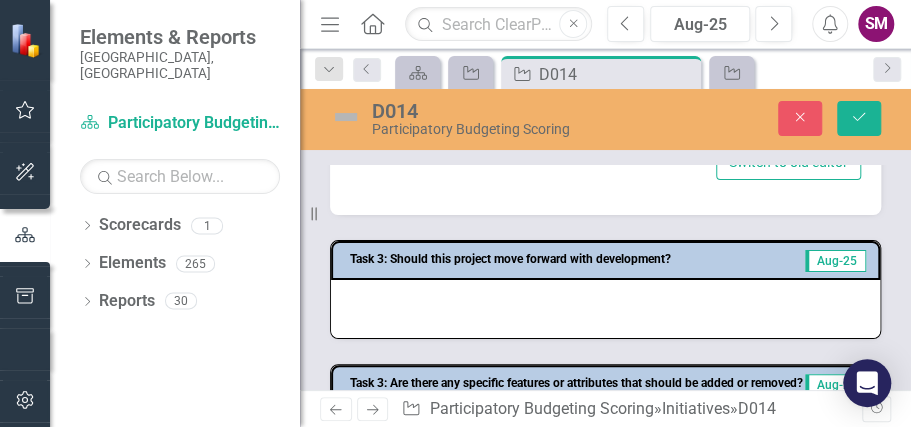 scroll, scrollTop: 985, scrollLeft: 0, axis: vertical 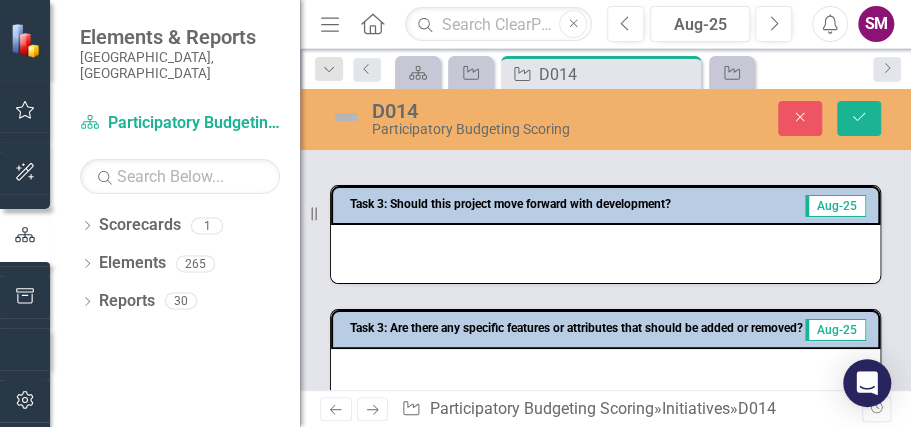 click at bounding box center (605, 254) 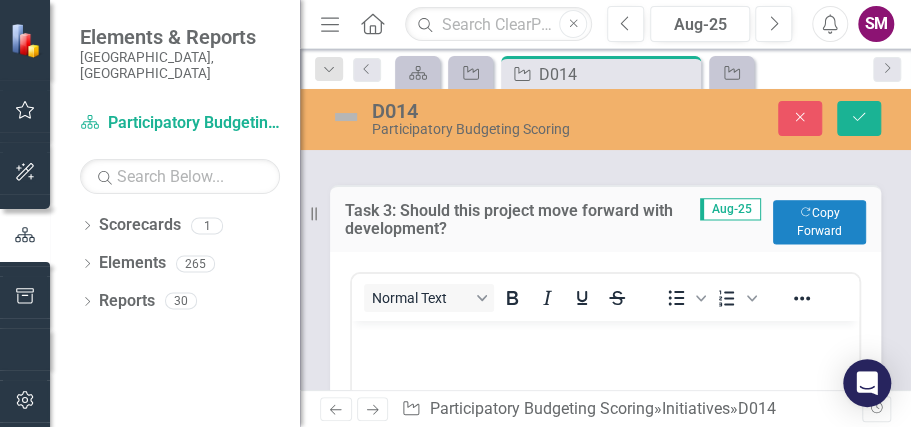 scroll, scrollTop: 0, scrollLeft: 0, axis: both 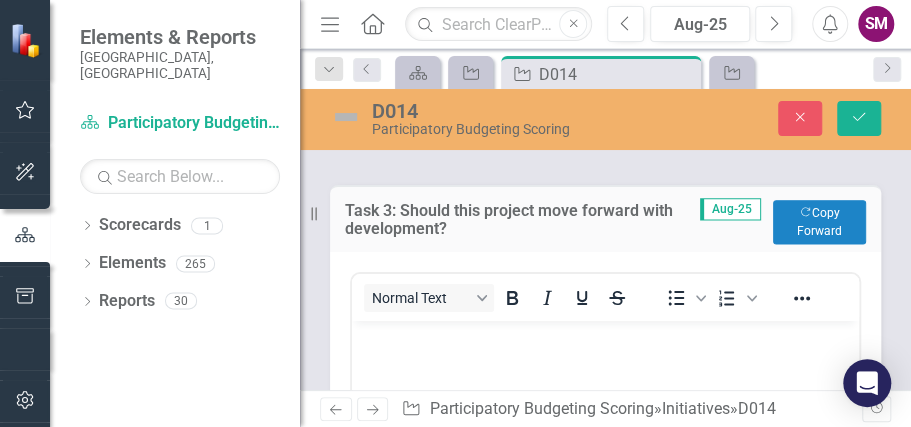 click at bounding box center [605, 471] 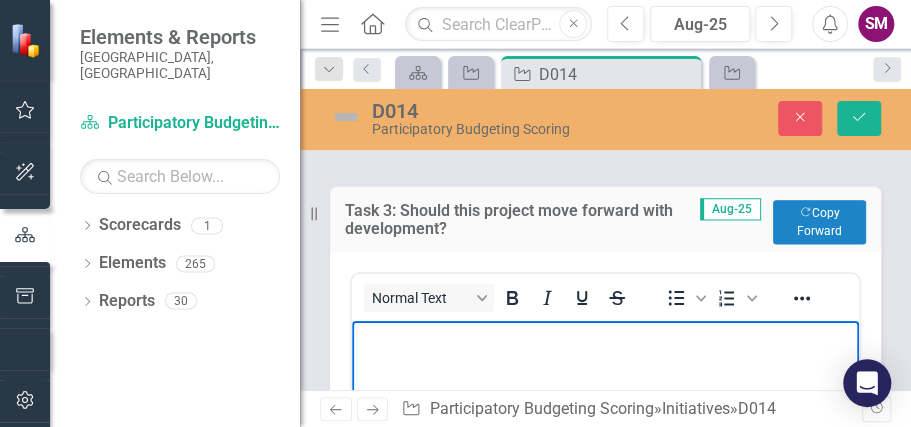 type 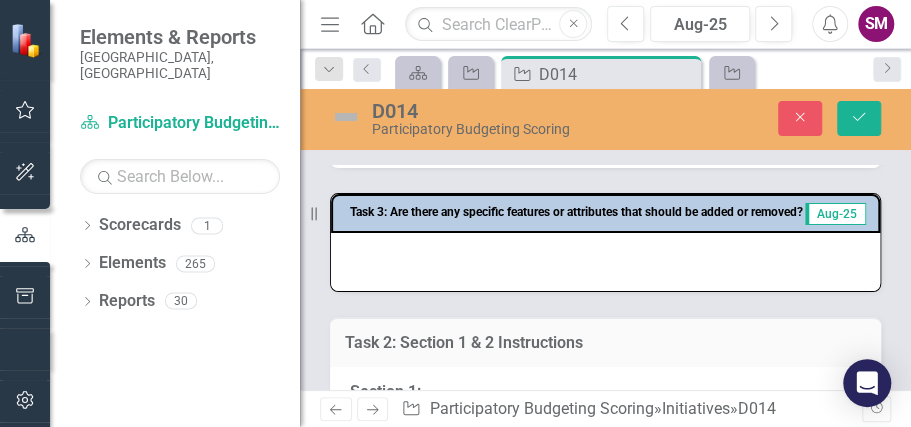 scroll, scrollTop: 1562, scrollLeft: 0, axis: vertical 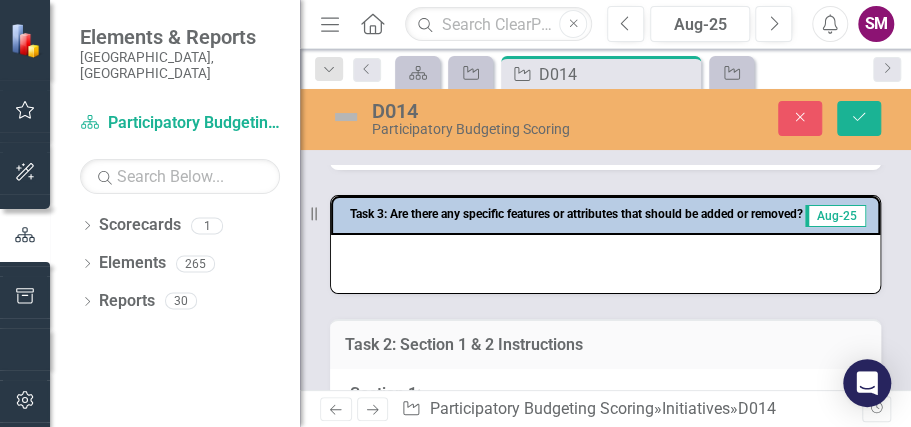 click at bounding box center (605, 264) 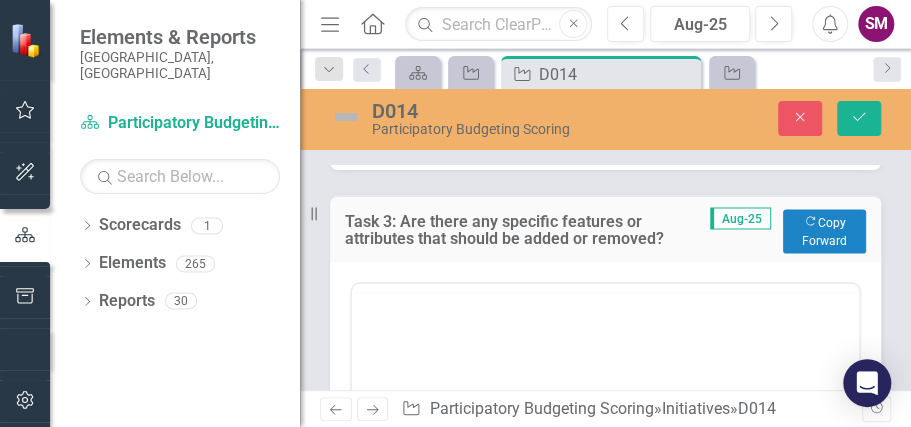 scroll, scrollTop: 0, scrollLeft: 0, axis: both 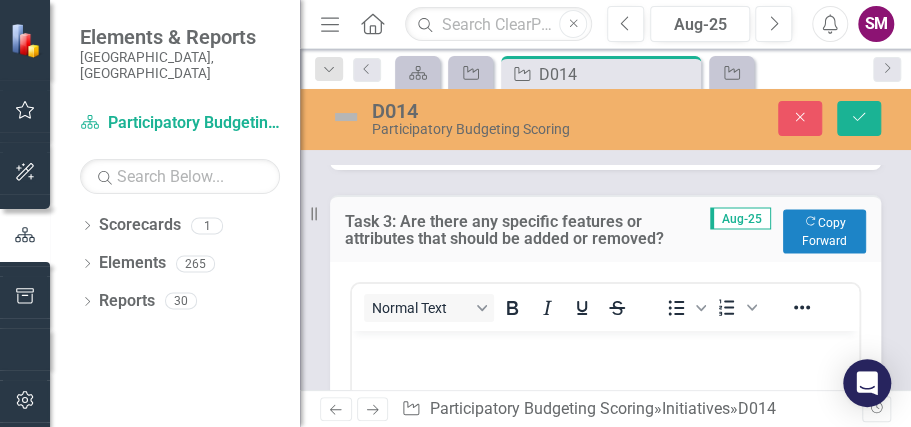 click at bounding box center (605, 348) 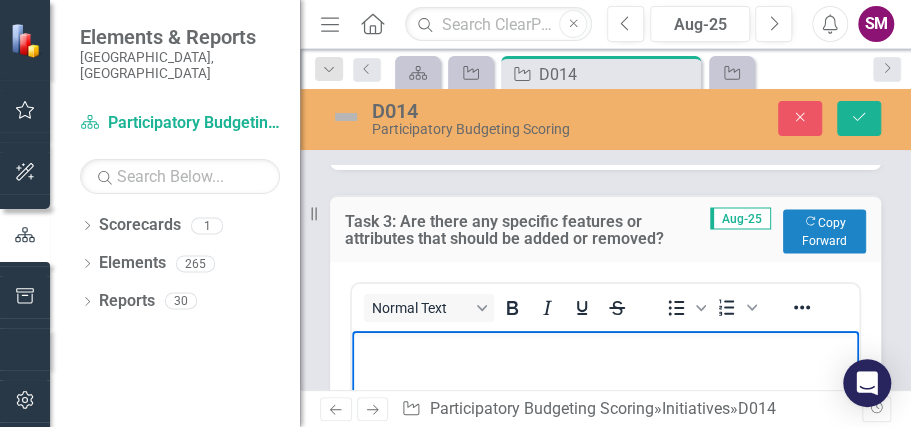 type 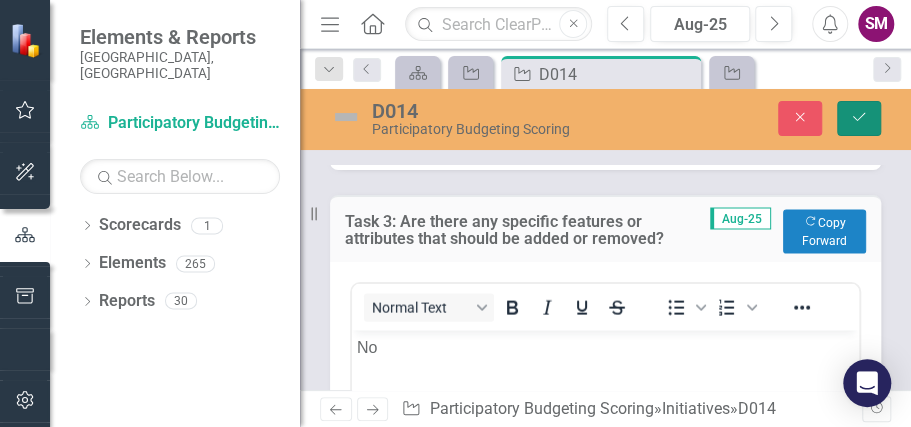 click on "Save" at bounding box center [859, 118] 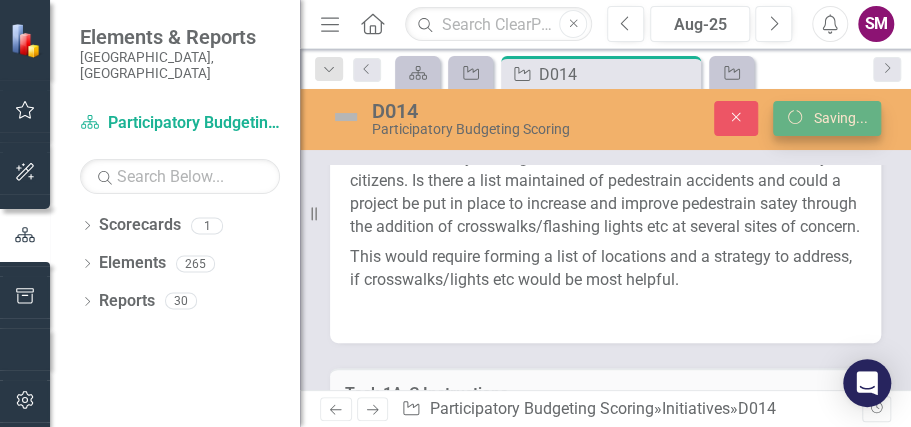 scroll, scrollTop: 1073, scrollLeft: 0, axis: vertical 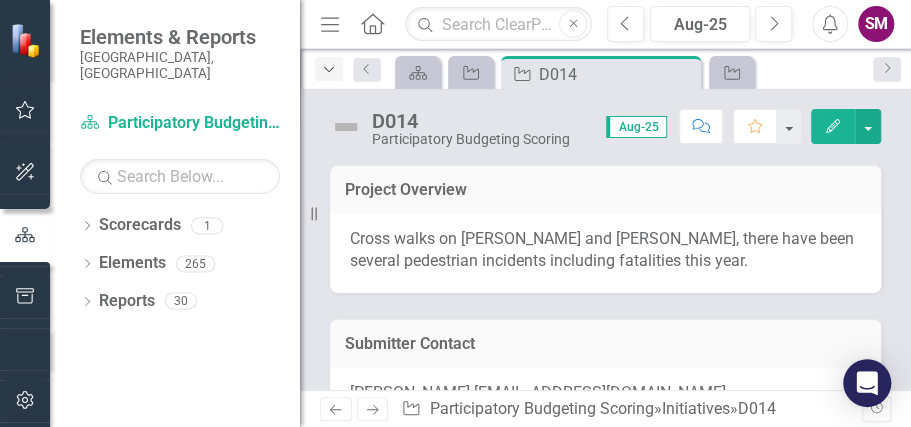 click on "Dropdown" 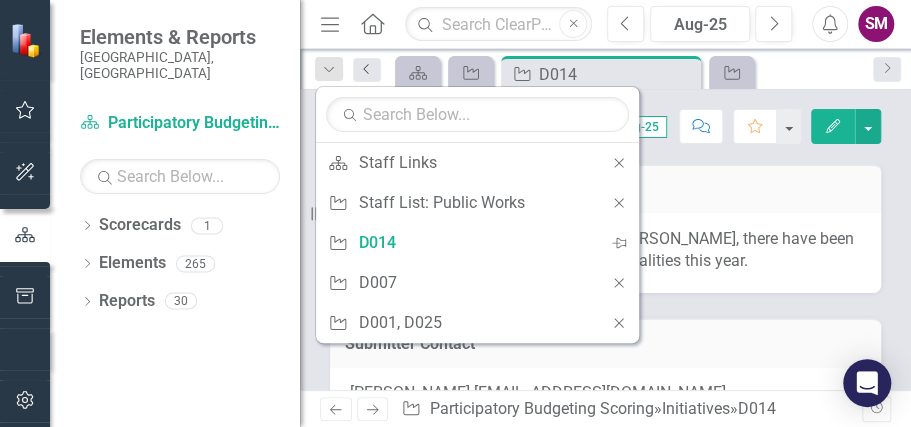click on "Previous" at bounding box center [367, 70] 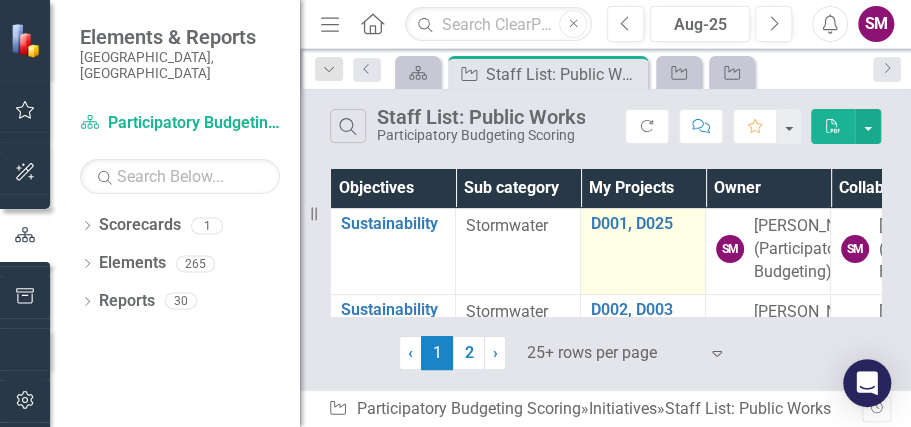 click on "D001, D025 Edit Edit Initiative Link Open Element" at bounding box center (643, 251) 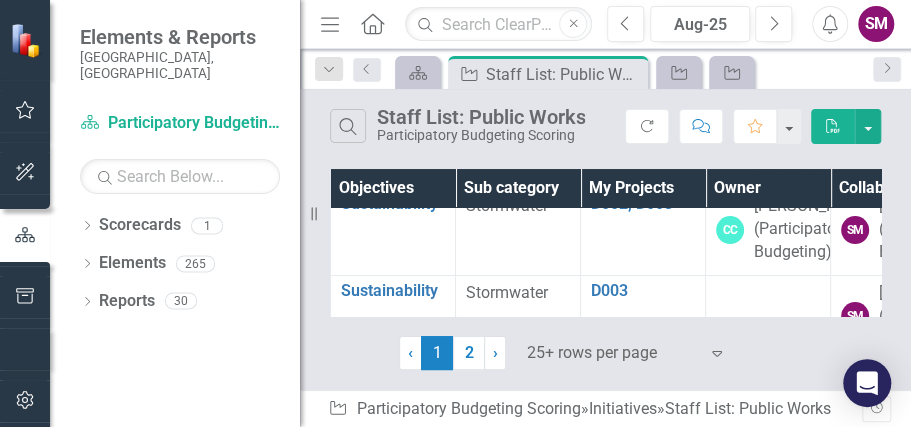 scroll, scrollTop: 104, scrollLeft: 0, axis: vertical 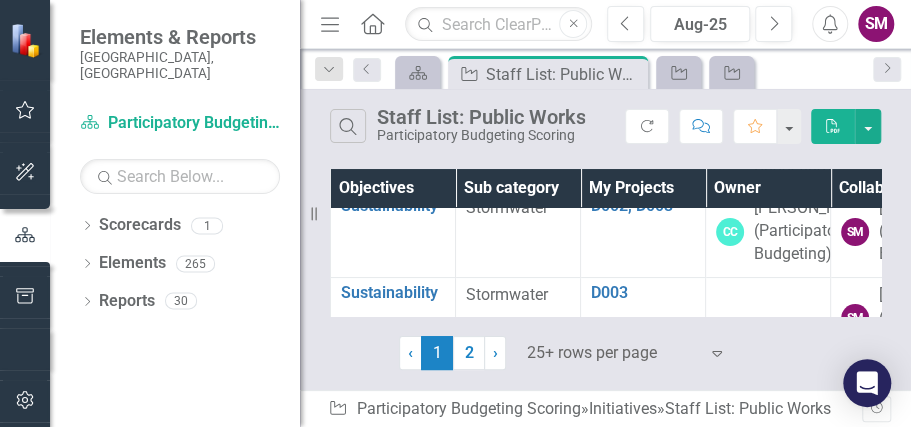 click on "Owner" at bounding box center [768, 188] 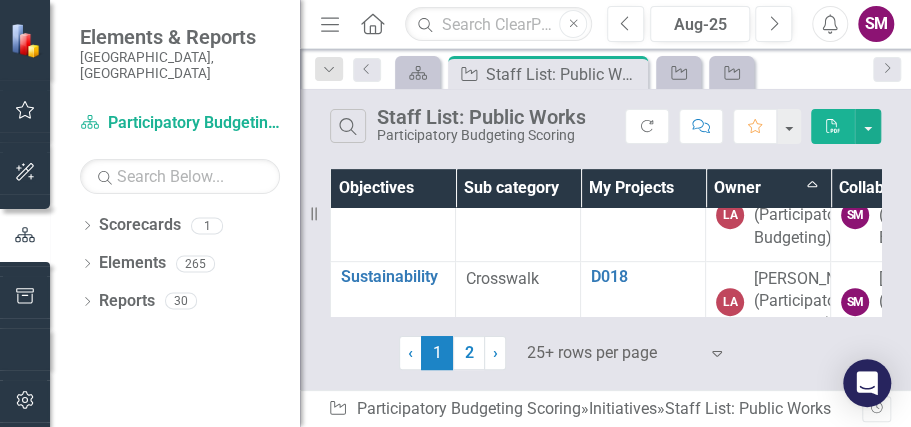 scroll, scrollTop: 392, scrollLeft: 0, axis: vertical 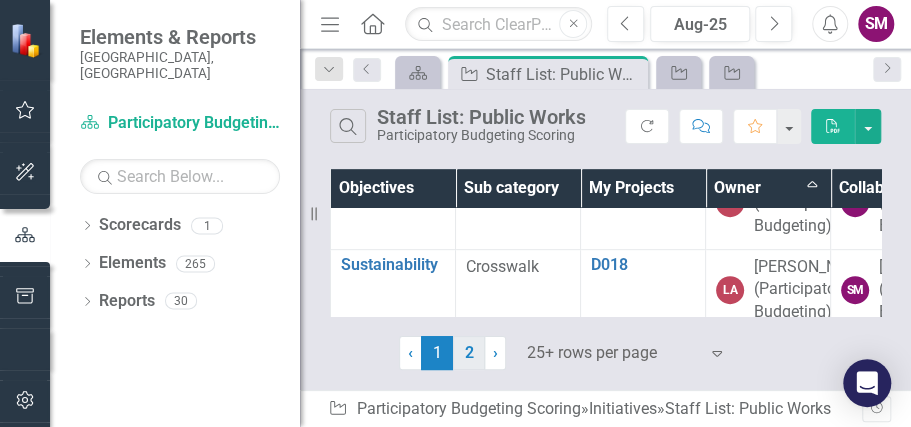 click on "2" at bounding box center (469, 353) 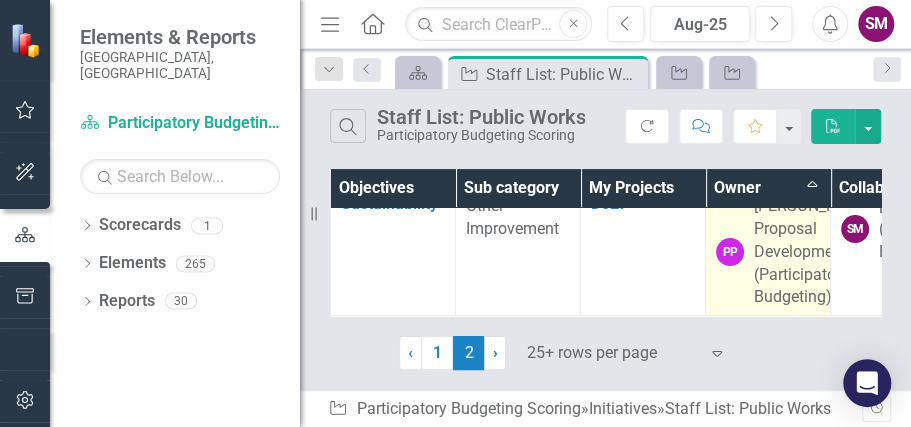 scroll, scrollTop: 0, scrollLeft: 0, axis: both 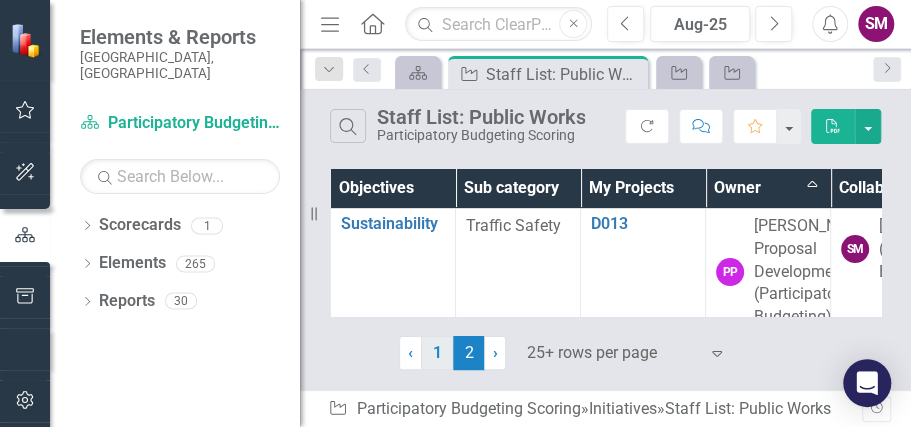 click on "1" at bounding box center [437, 353] 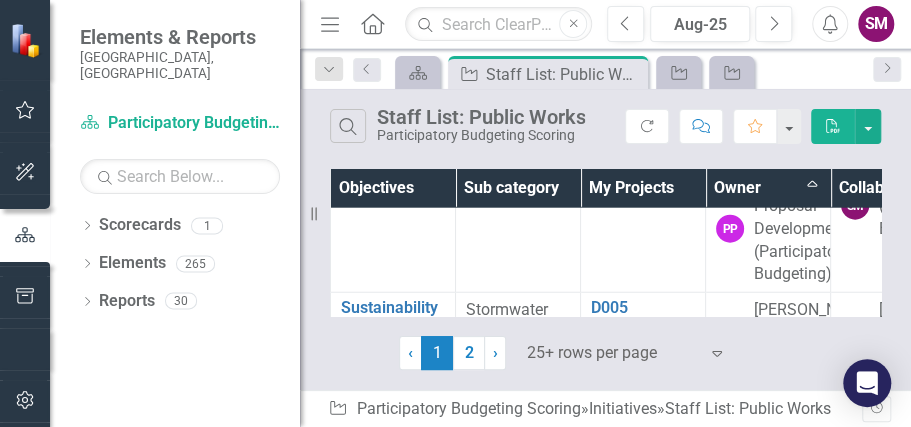 scroll, scrollTop: 1862, scrollLeft: 0, axis: vertical 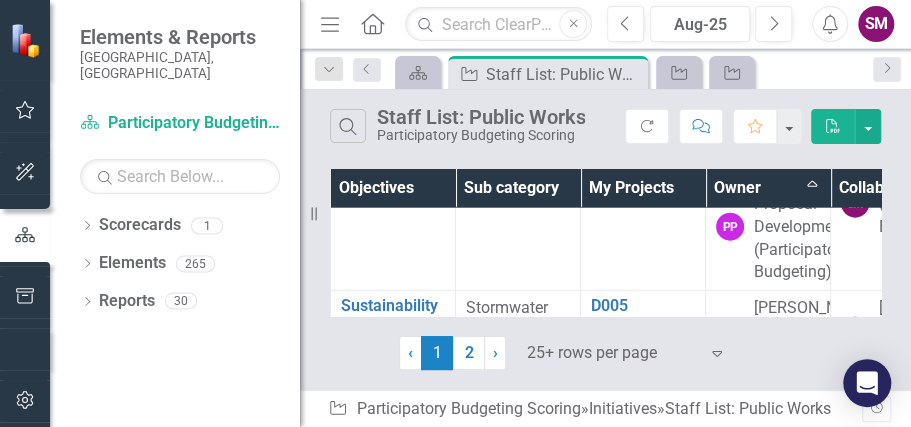 click on "D015" at bounding box center [643, -167] 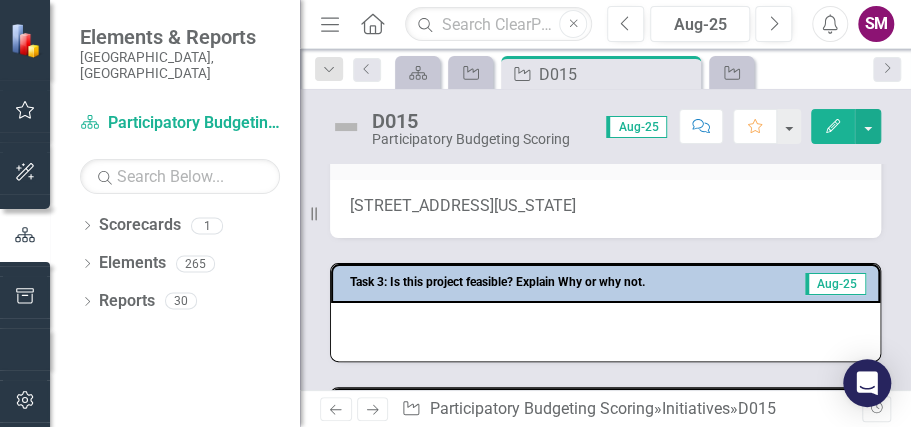 scroll, scrollTop: 488, scrollLeft: 0, axis: vertical 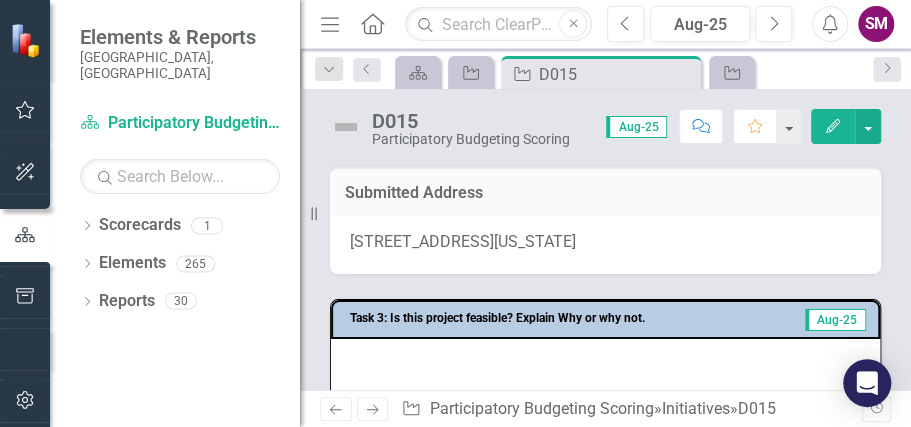 click at bounding box center (605, 368) 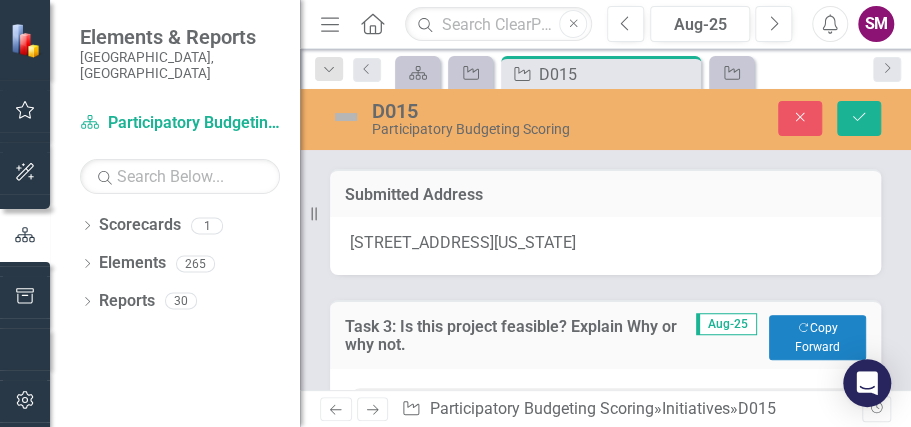 scroll, scrollTop: 0, scrollLeft: 0, axis: both 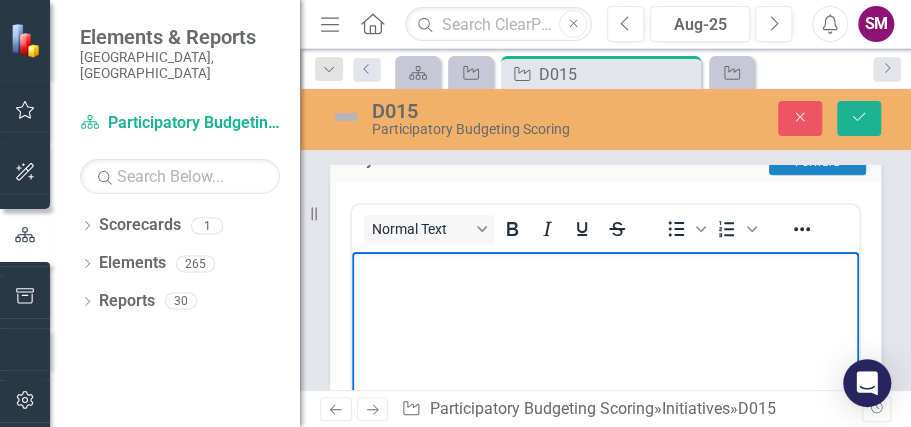 click at bounding box center [605, 401] 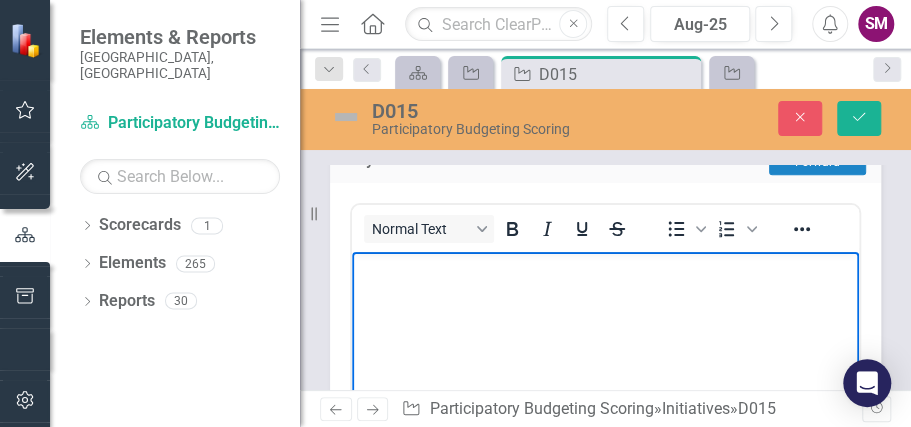 type 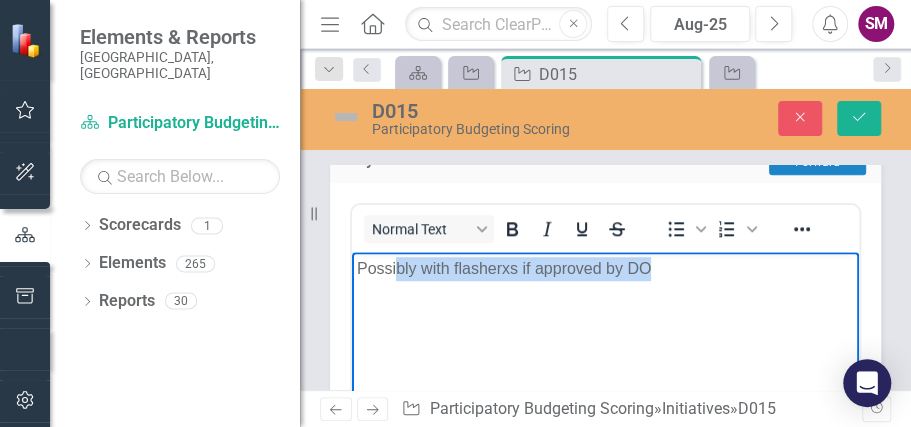 click on "Possibly with flasherxs if approved by DO" at bounding box center (605, 401) 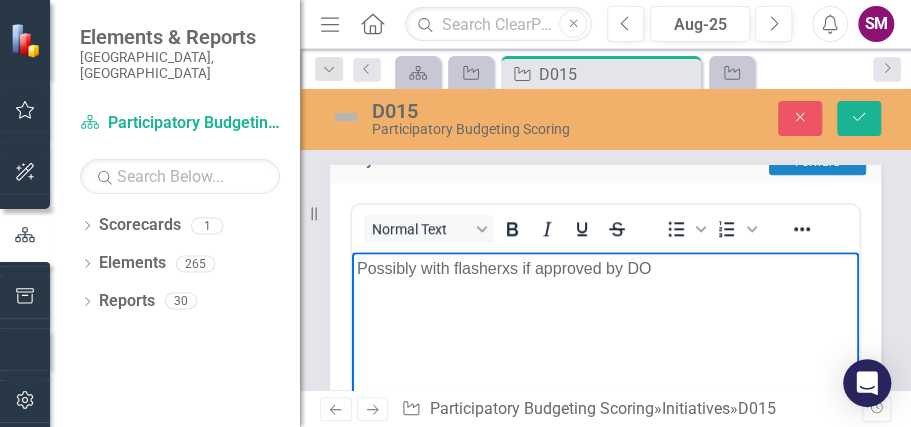 drag, startPoint x: 652, startPoint y: 263, endPoint x: 638, endPoint y: 306, distance: 45.221676 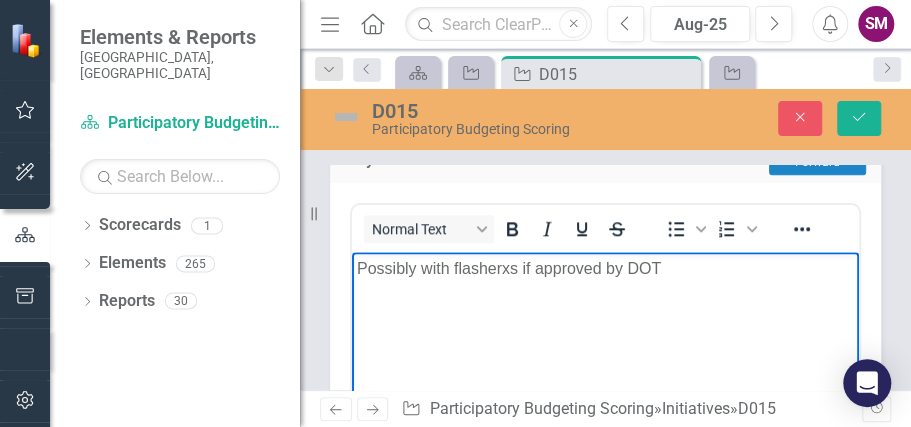 click on "Possibly with flasherxs if approved by DOT" at bounding box center [605, 268] 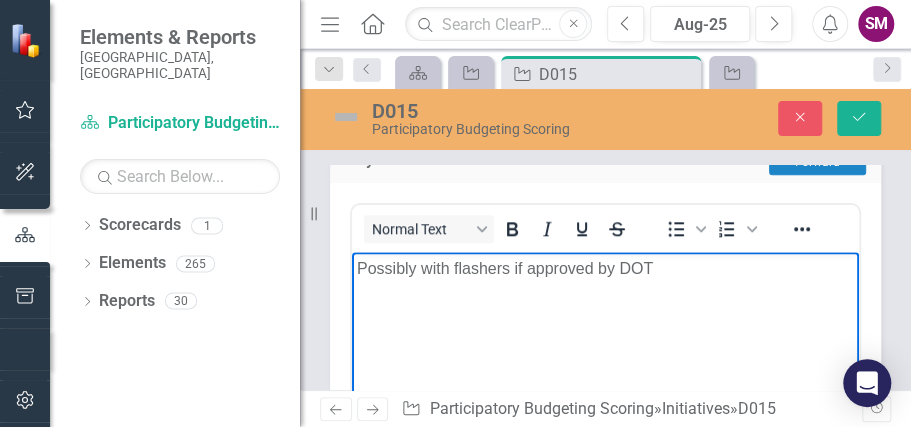click on "Possibly with flashers if approved by DOT" at bounding box center [605, 268] 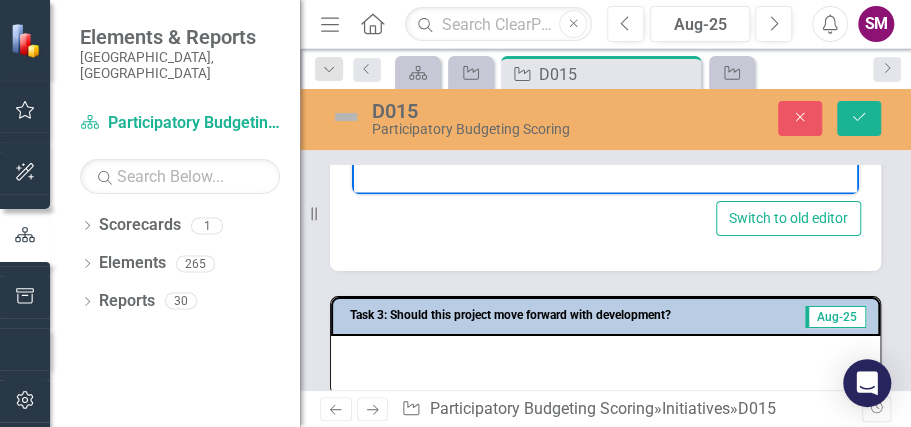 scroll, scrollTop: 1080, scrollLeft: 0, axis: vertical 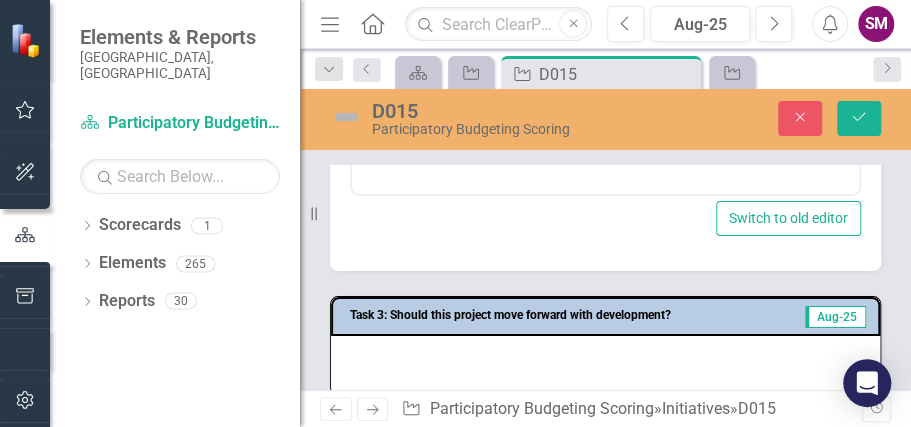 click at bounding box center [605, 365] 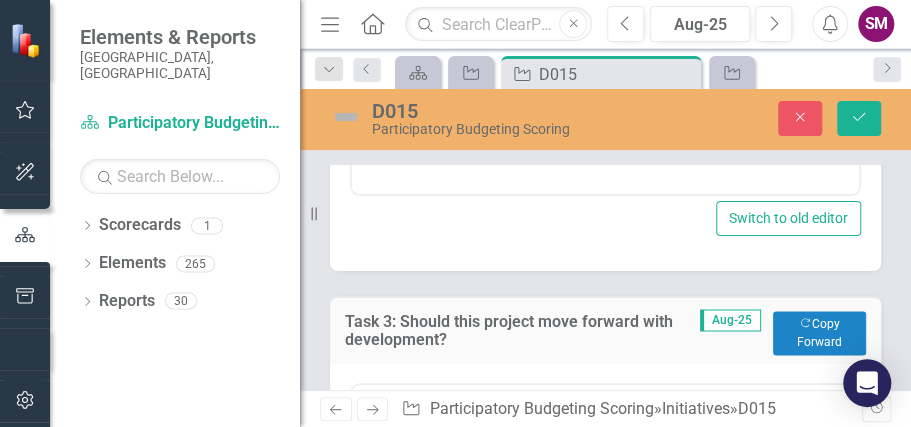 scroll, scrollTop: 0, scrollLeft: 0, axis: both 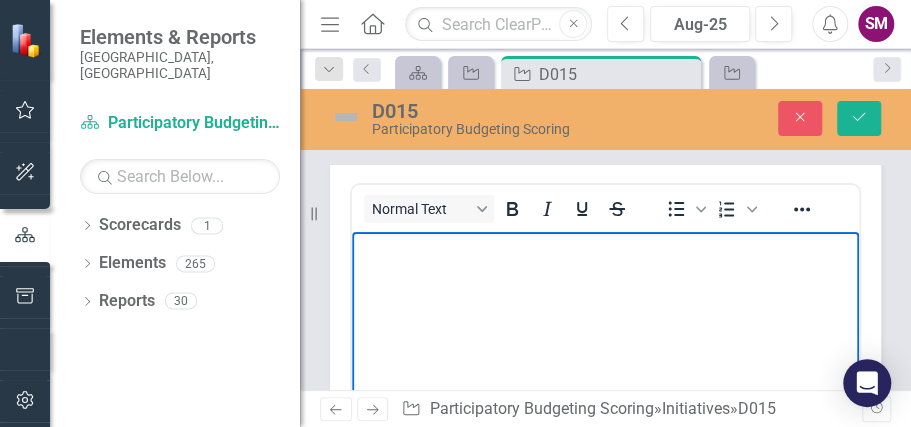 click at bounding box center (605, 381) 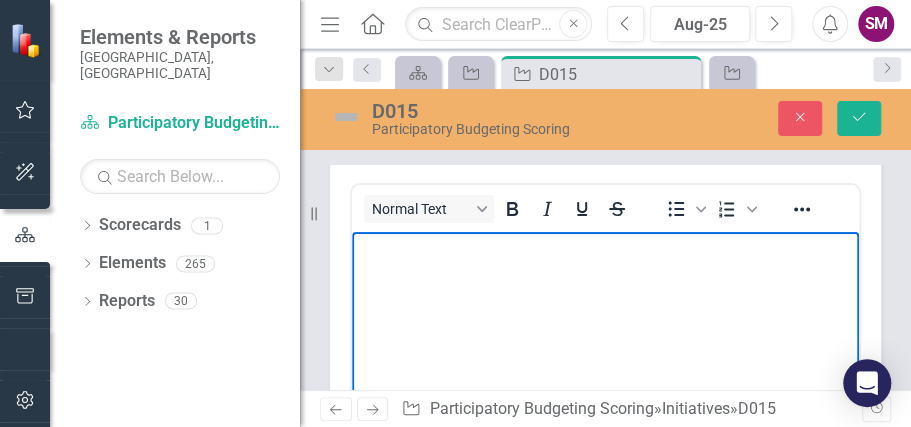 type 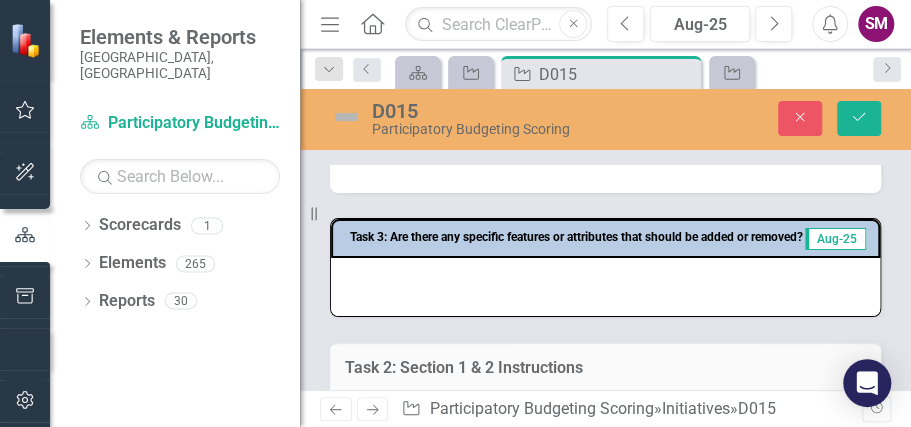 scroll, scrollTop: 1742, scrollLeft: 0, axis: vertical 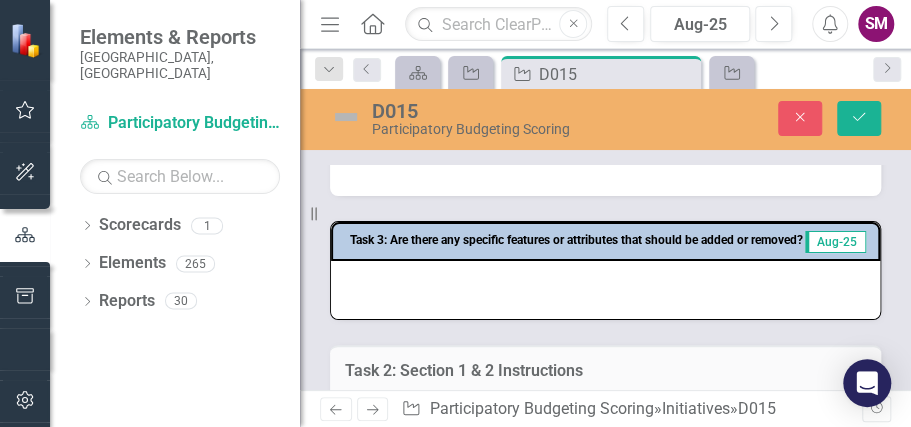 click at bounding box center [605, 290] 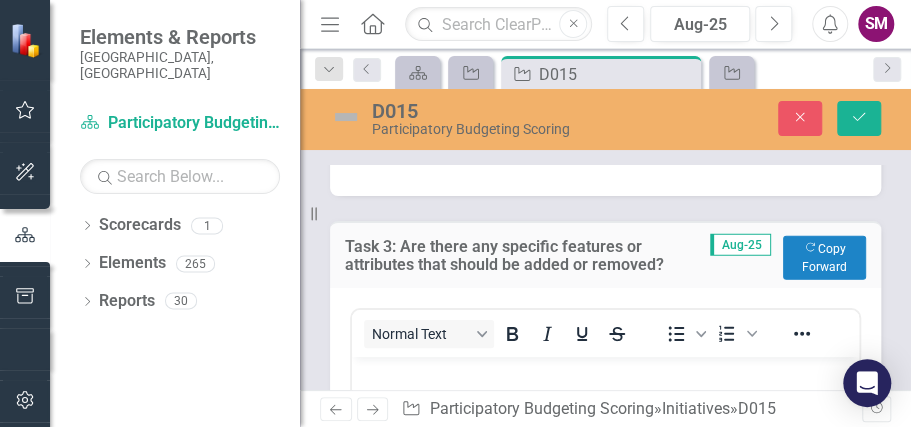 scroll, scrollTop: 0, scrollLeft: 0, axis: both 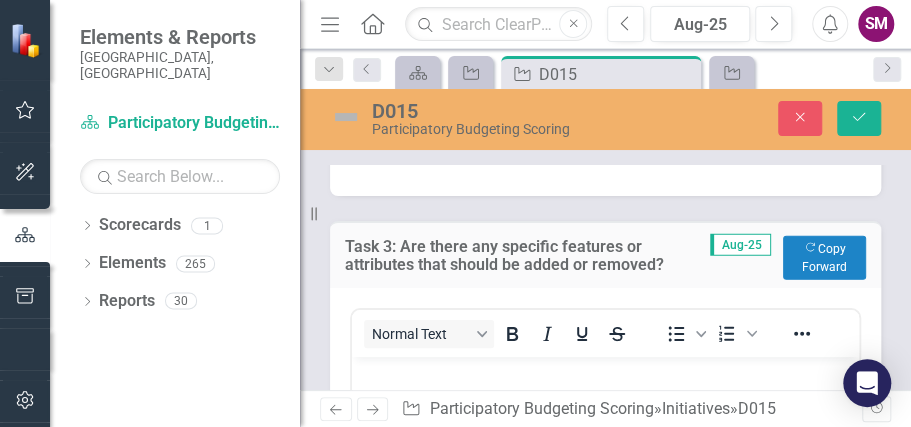click at bounding box center [605, 373] 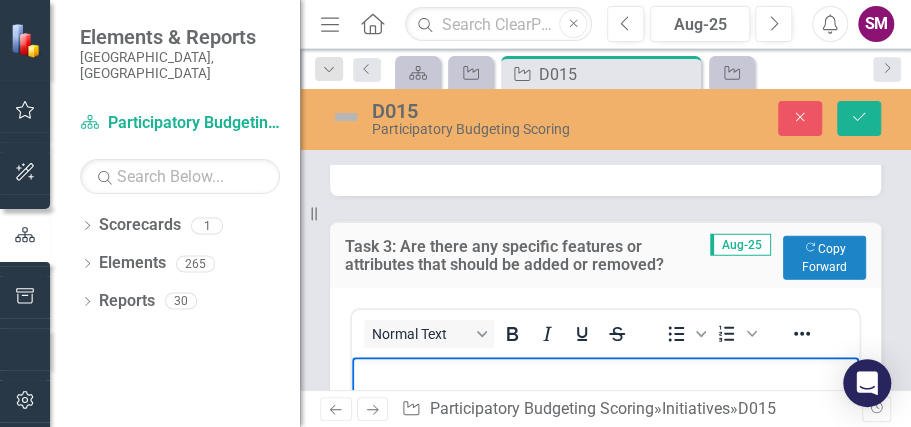 type 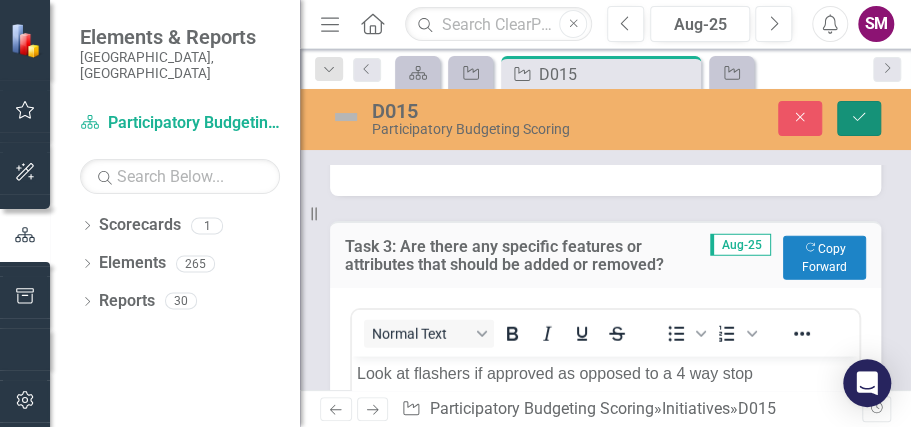 click on "Save" 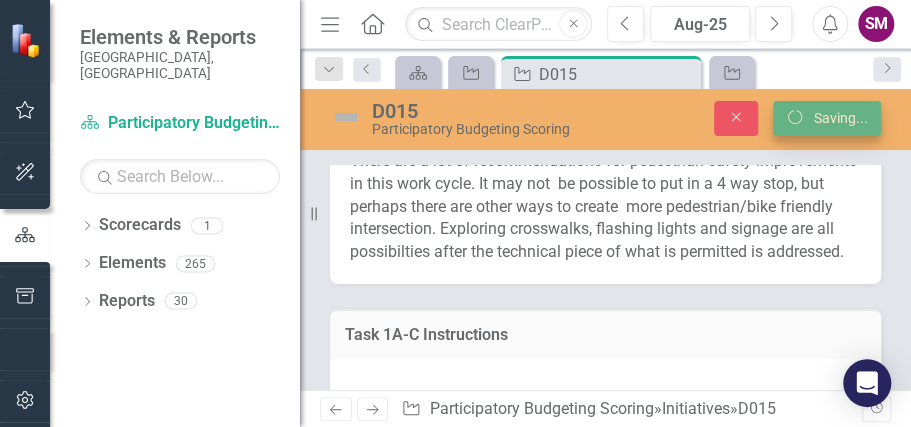 scroll, scrollTop: 1254, scrollLeft: 0, axis: vertical 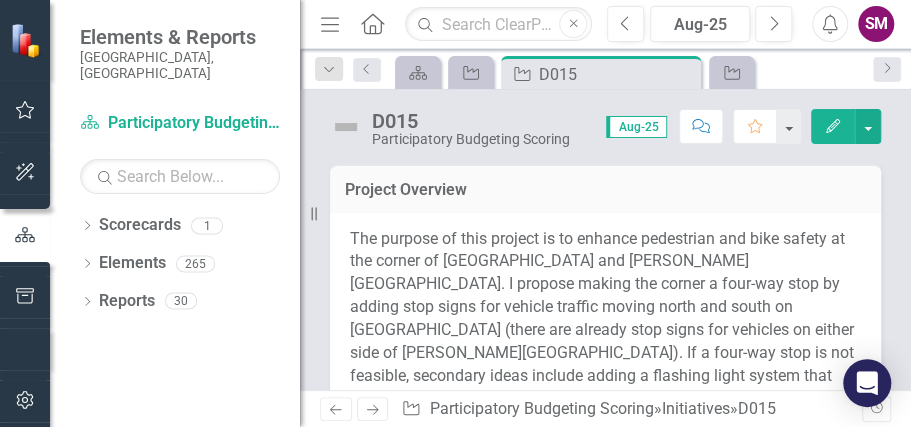 click on "Home" 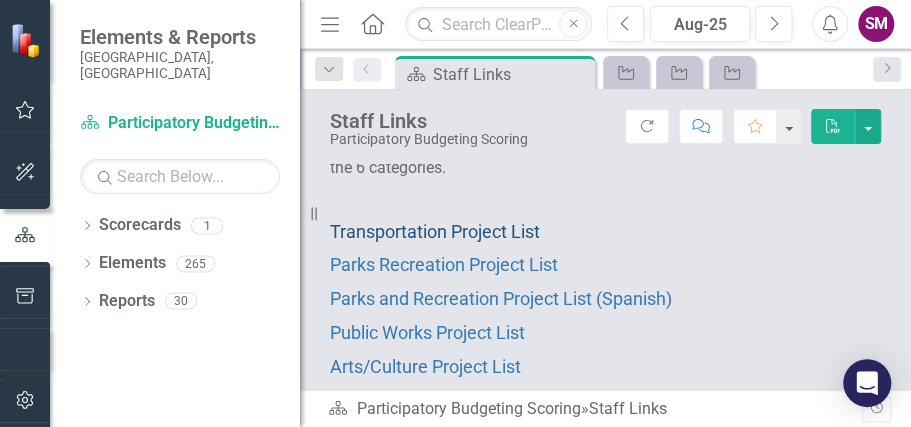 scroll, scrollTop: 66, scrollLeft: 0, axis: vertical 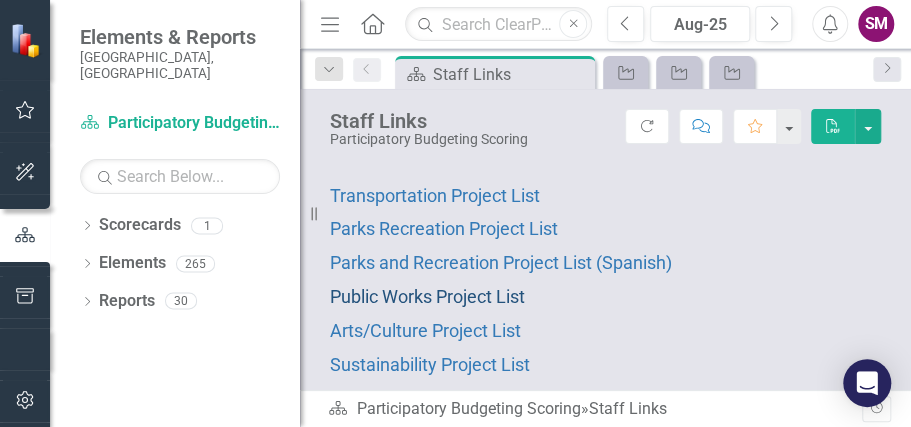 click on "Public Works Project List" at bounding box center [427, 296] 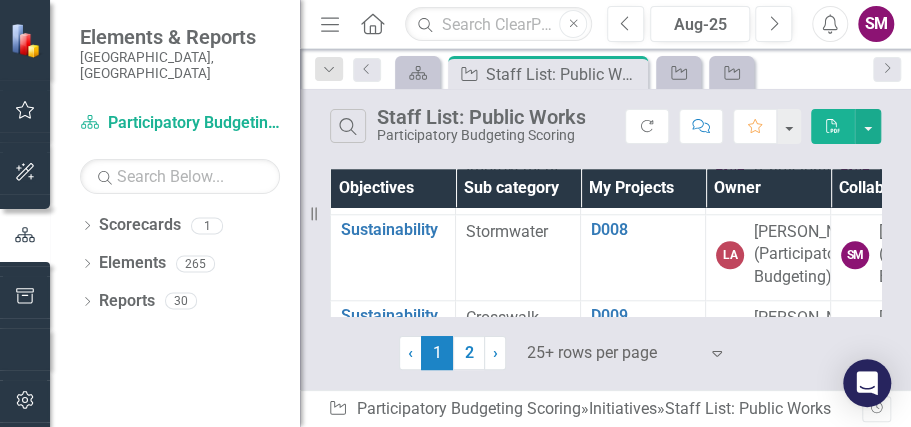 scroll, scrollTop: 723, scrollLeft: 0, axis: vertical 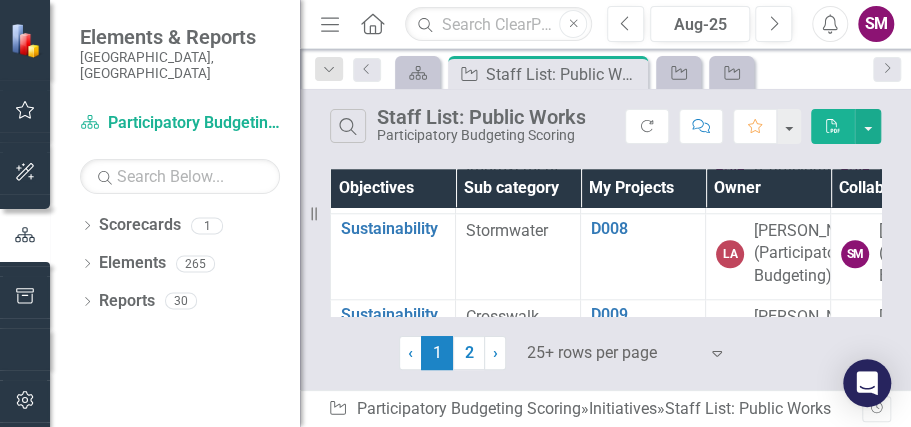 click on "D007 Edit Edit Initiative Link Open Element" at bounding box center [643, 170] 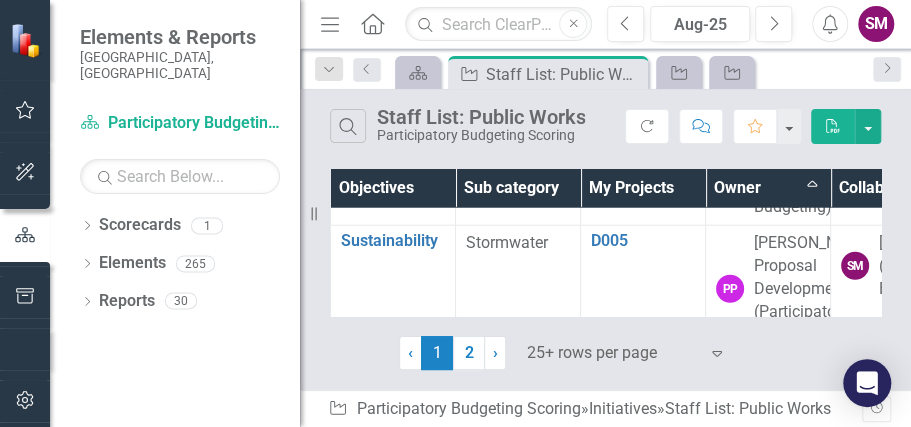 scroll, scrollTop: 1926, scrollLeft: 0, axis: vertical 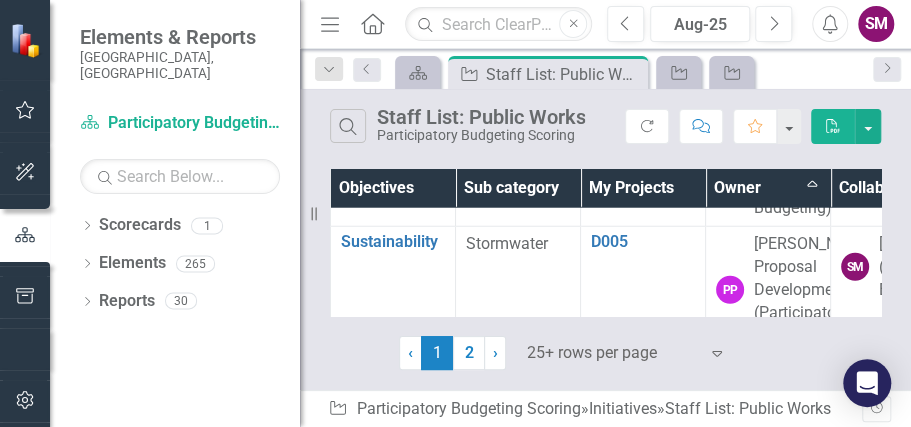 click on "D019" at bounding box center [643, -145] 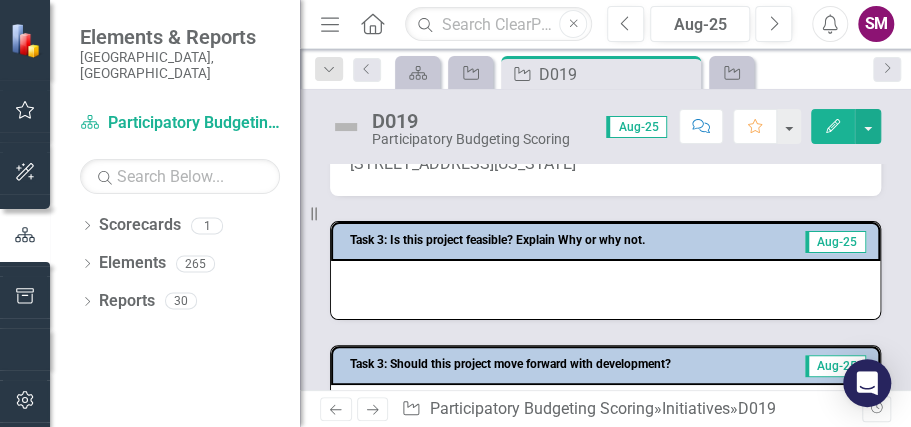 scroll, scrollTop: 407, scrollLeft: 0, axis: vertical 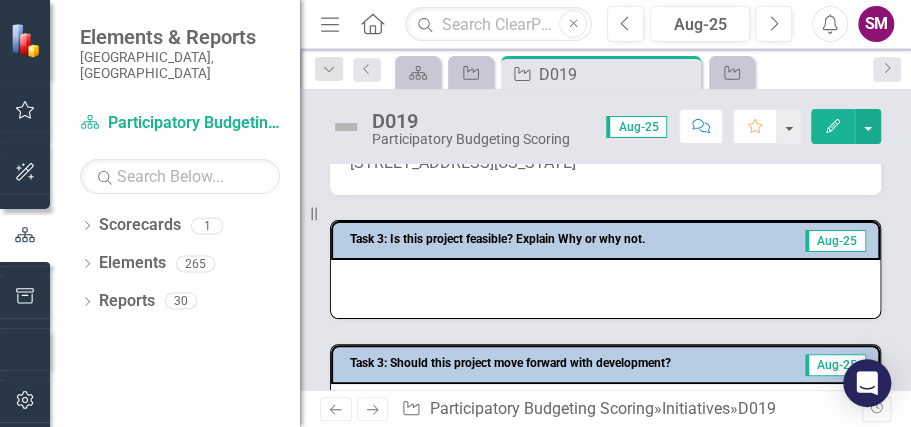 click at bounding box center [605, 289] 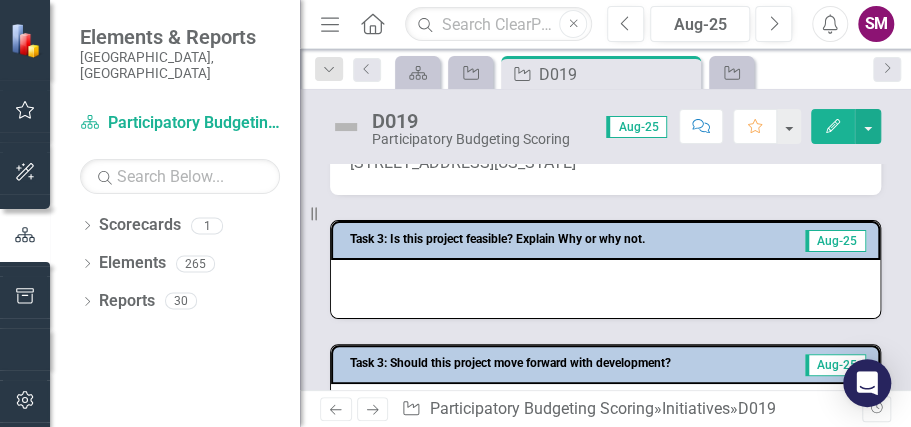 click at bounding box center [605, 289] 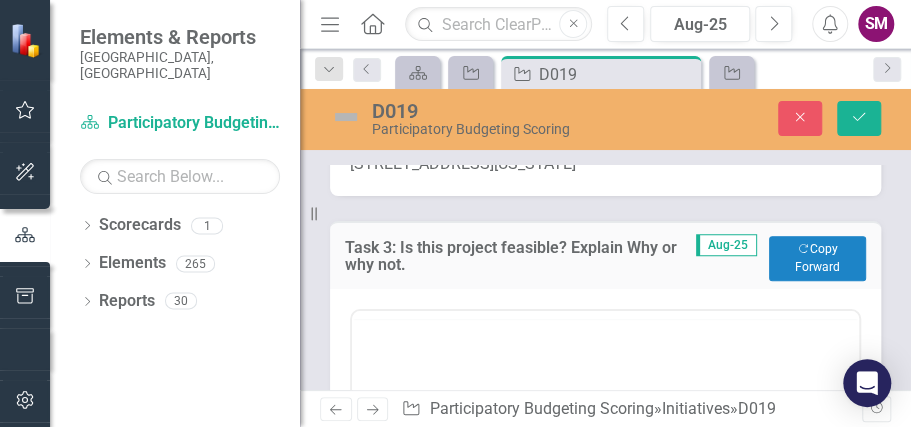scroll, scrollTop: 0, scrollLeft: 0, axis: both 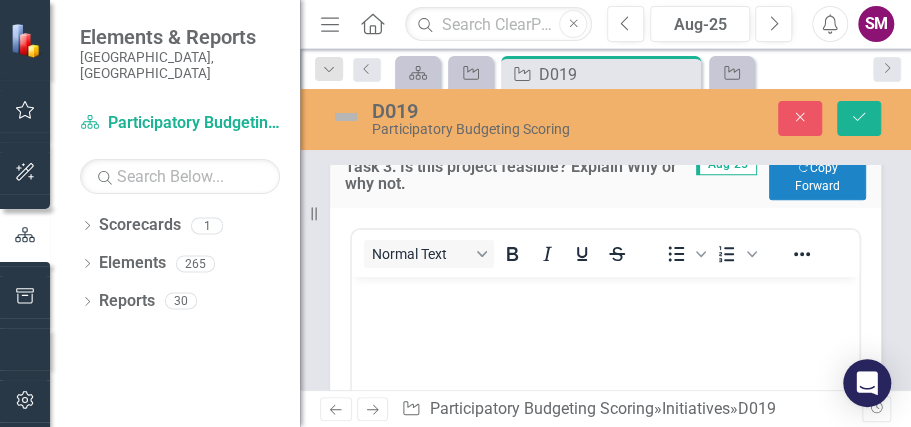 click at bounding box center [605, 293] 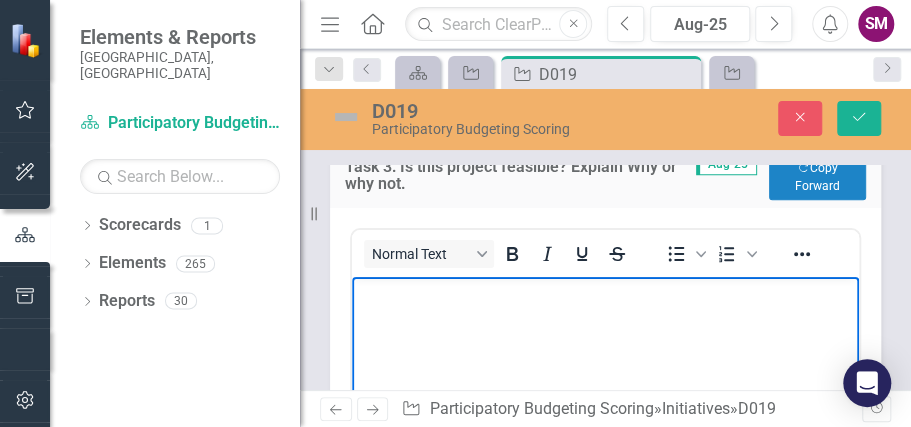 type 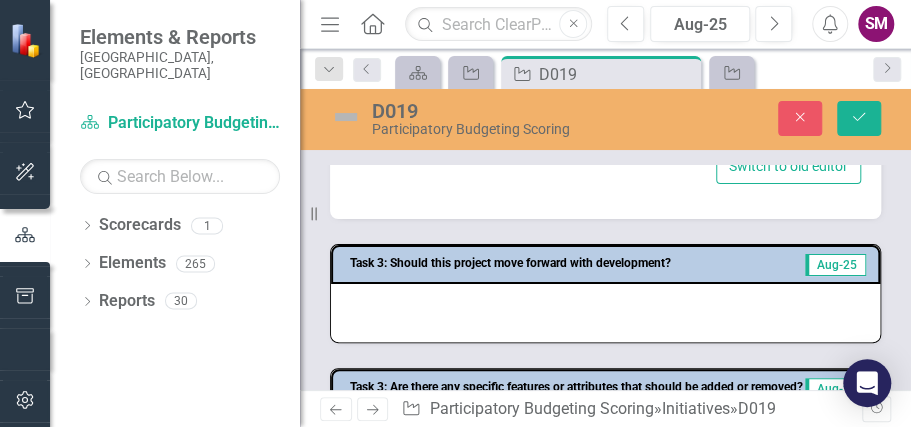scroll, scrollTop: 1000, scrollLeft: 0, axis: vertical 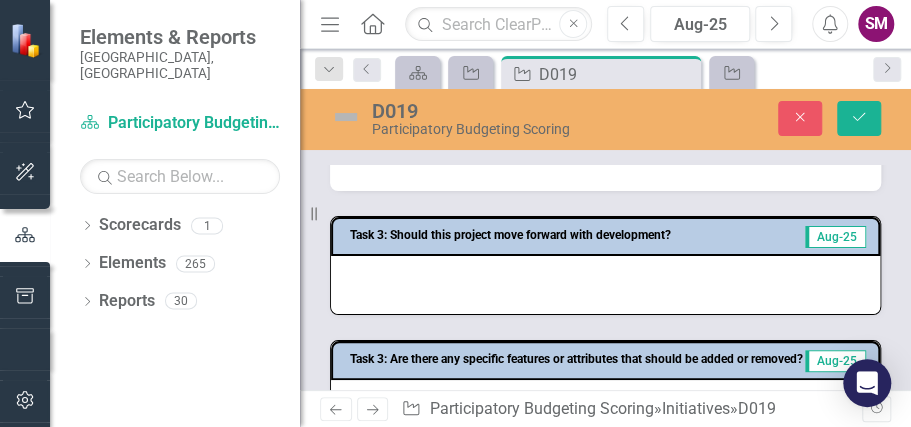 click at bounding box center (605, 285) 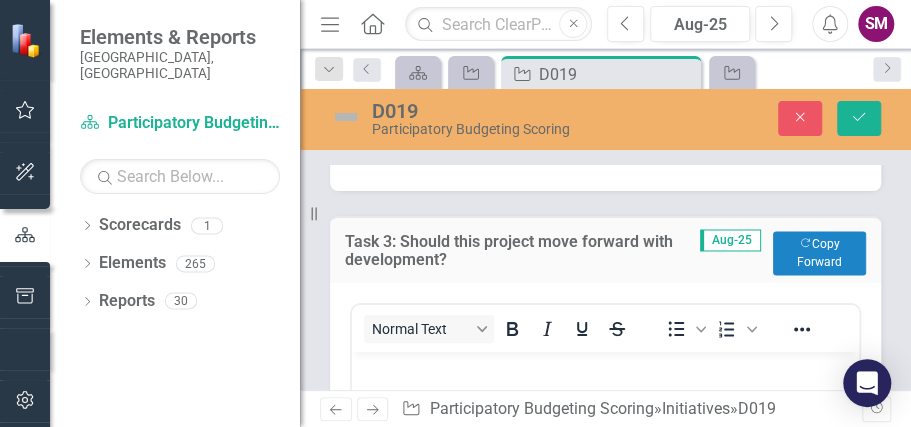 scroll, scrollTop: 0, scrollLeft: 0, axis: both 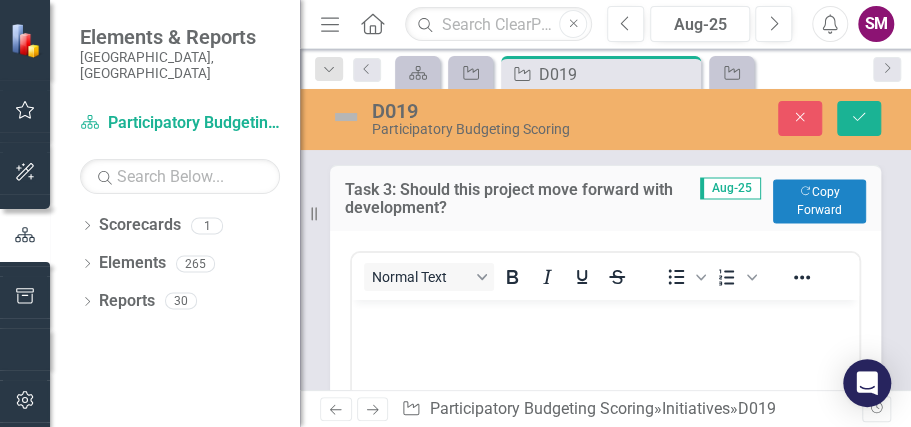 click at bounding box center [605, 449] 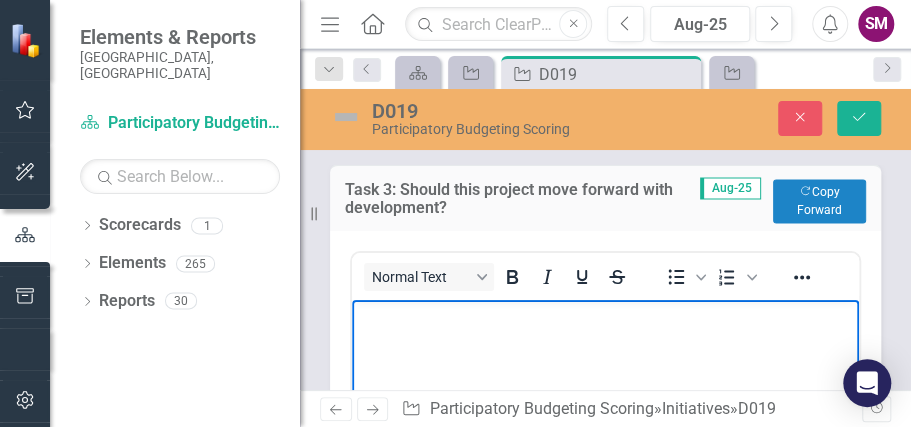 type 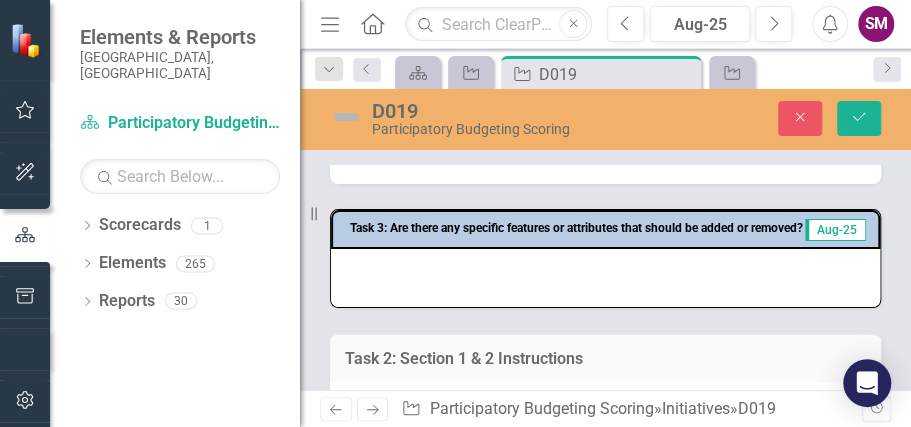 scroll, scrollTop: 1600, scrollLeft: 0, axis: vertical 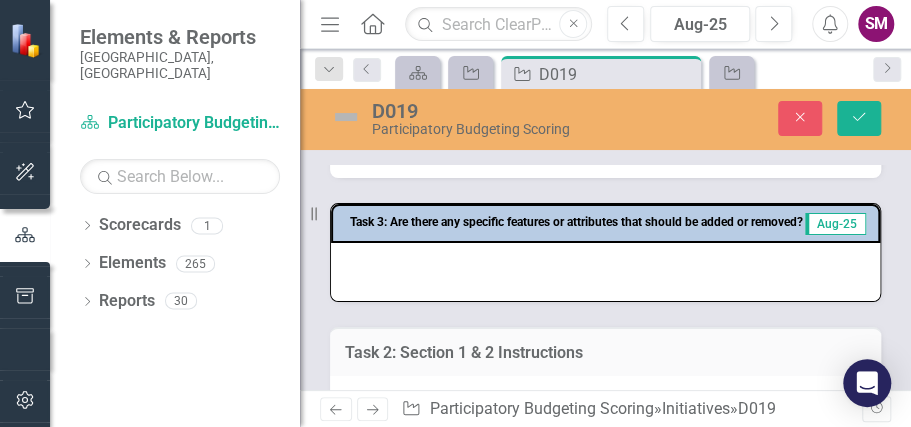 click at bounding box center [605, 272] 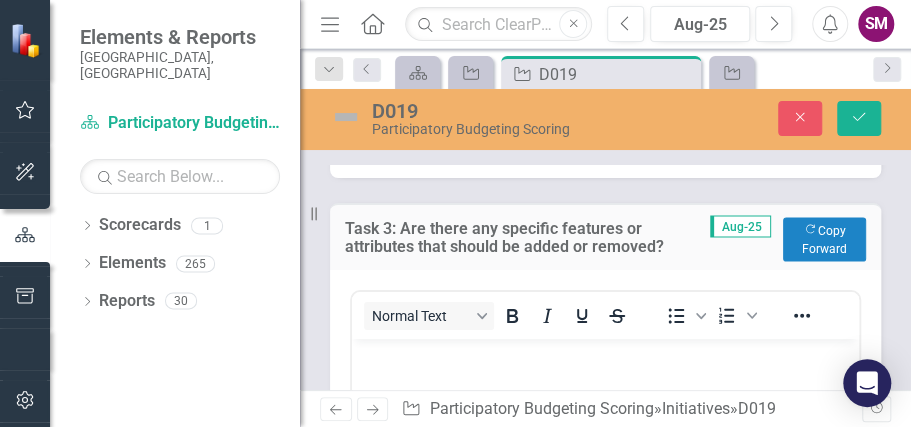 scroll, scrollTop: 0, scrollLeft: 0, axis: both 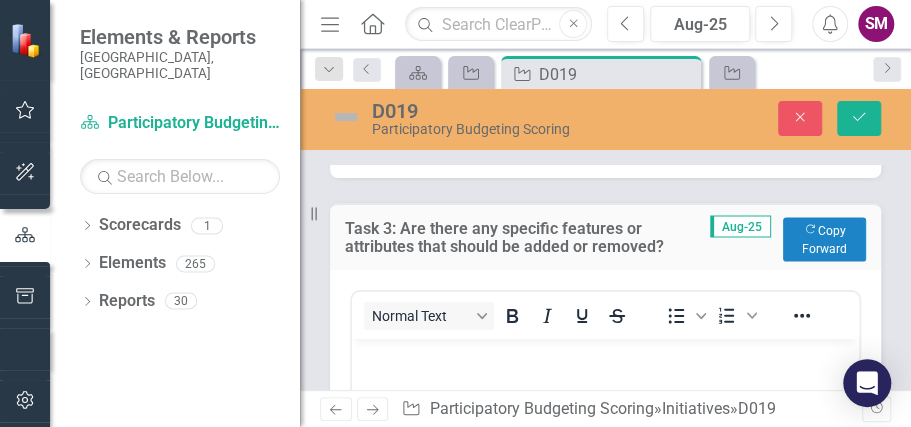 click at bounding box center (605, 488) 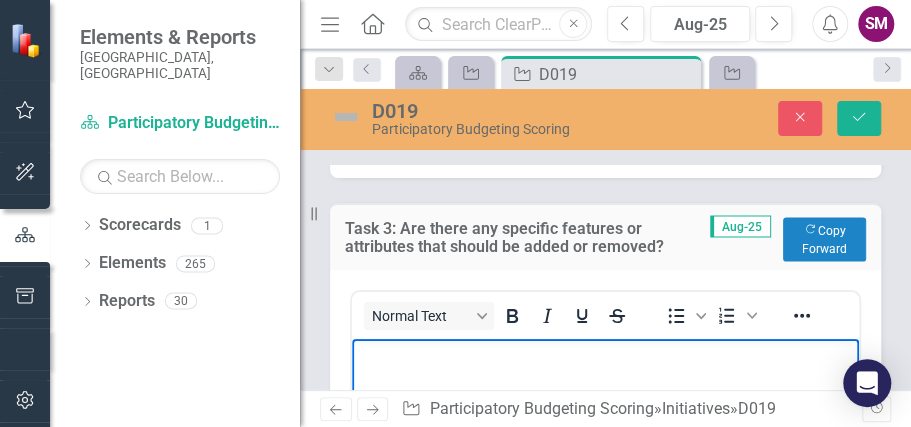 type 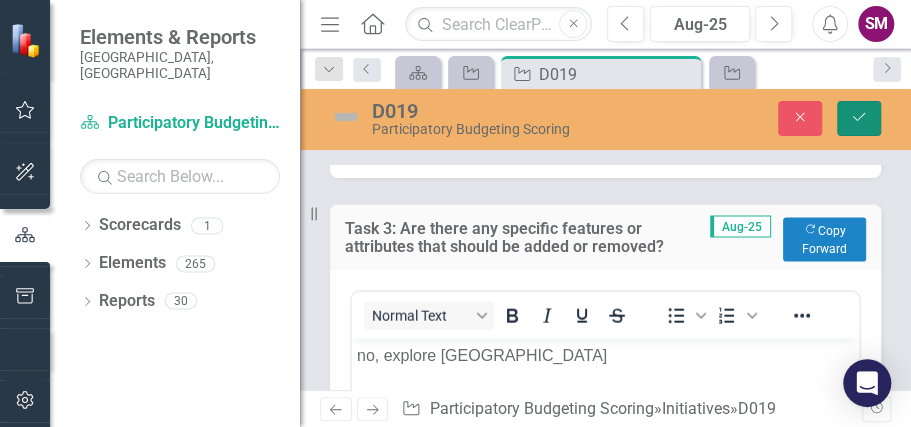 click on "Save" at bounding box center [859, 118] 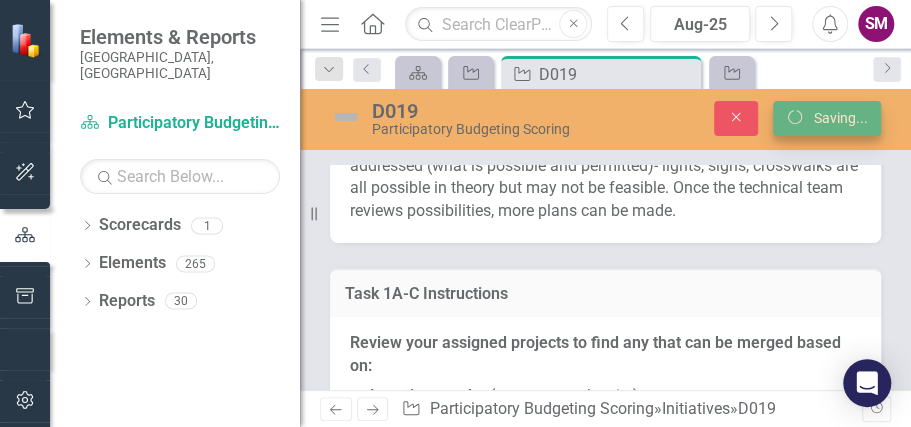 scroll, scrollTop: 1111, scrollLeft: 0, axis: vertical 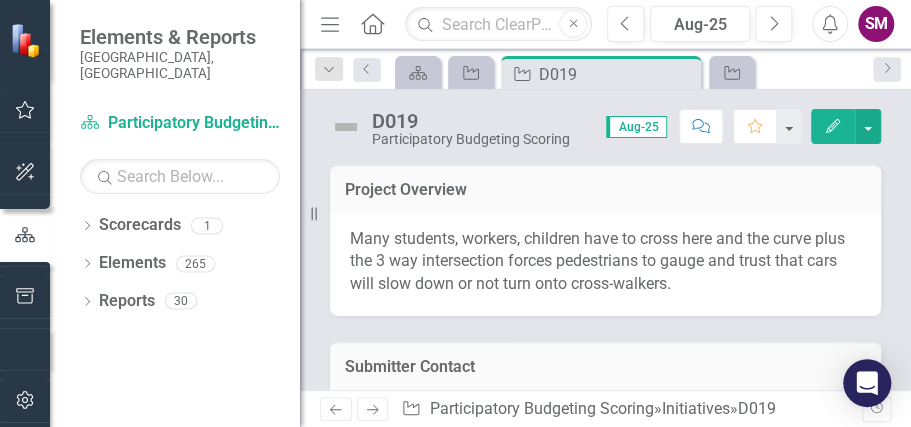 click on "Home" 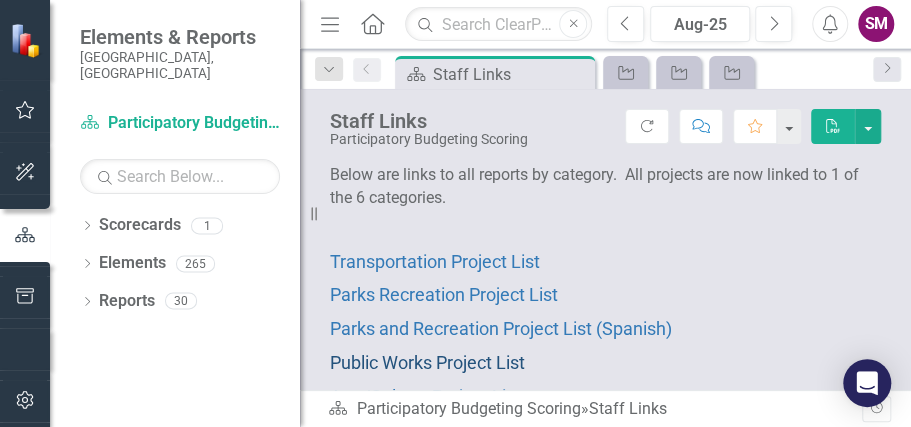 click on "Public Works Project List" at bounding box center [427, 362] 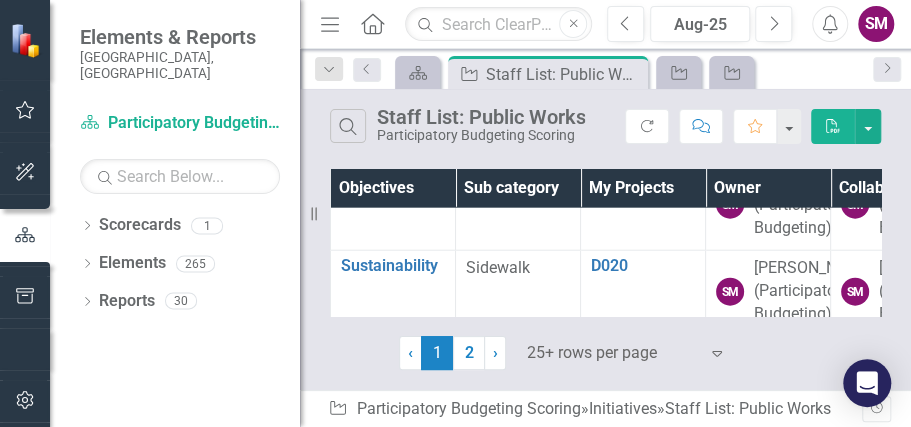 scroll, scrollTop: 1812, scrollLeft: 0, axis: vertical 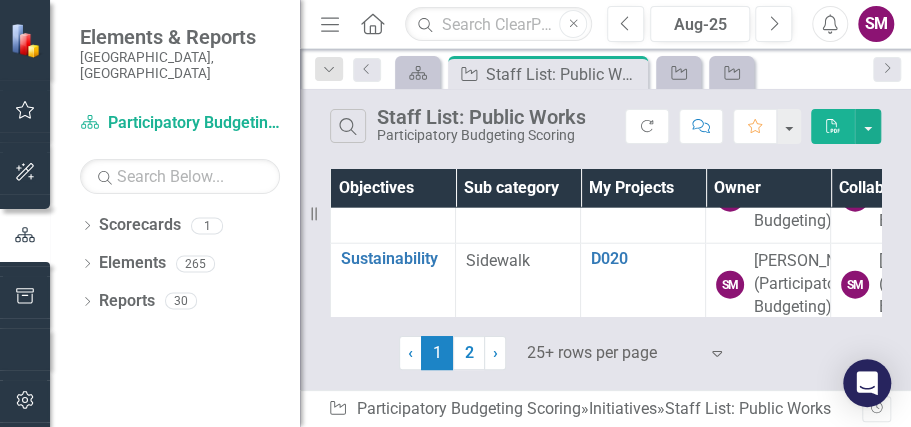 click on "Owner" at bounding box center [768, 188] 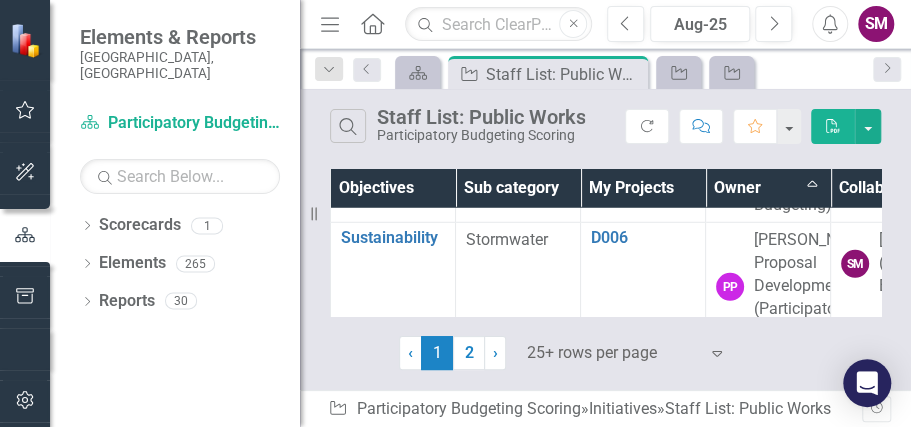 scroll, scrollTop: 2042, scrollLeft: 0, axis: vertical 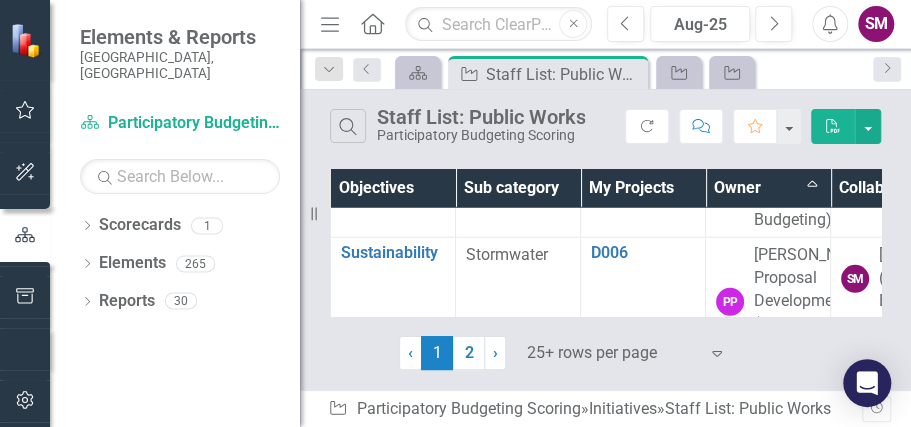 click on "D020" at bounding box center (643, -174) 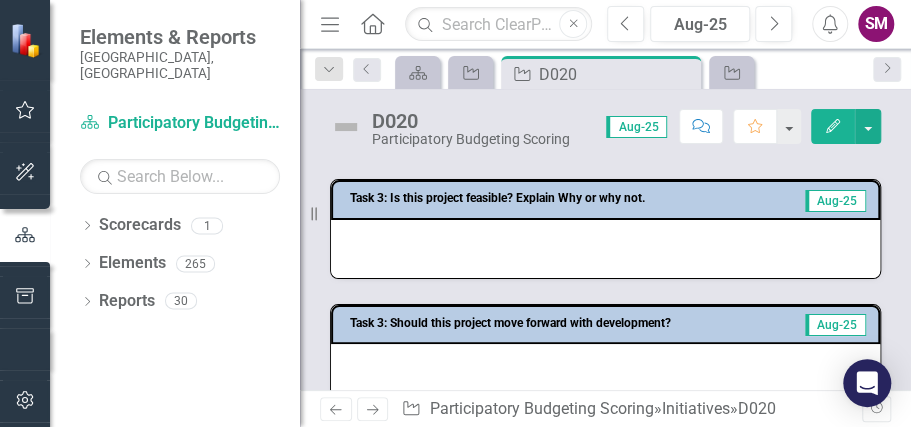 scroll, scrollTop: 403, scrollLeft: 0, axis: vertical 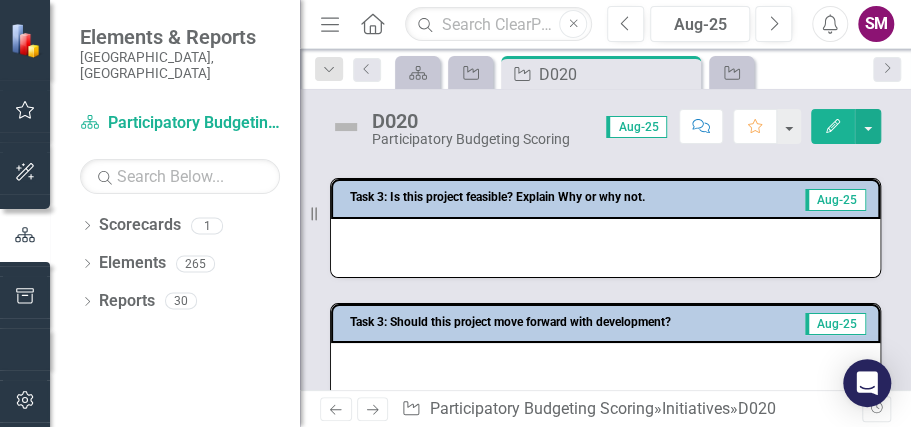 click at bounding box center [605, 248] 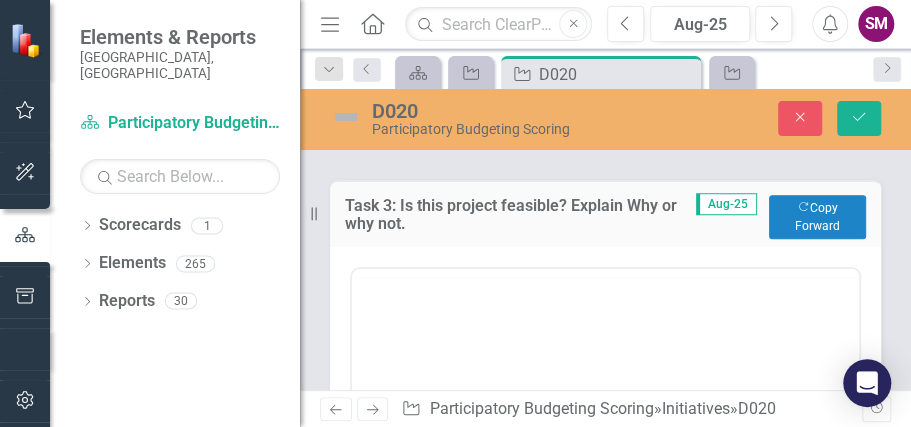 click on "Task 3: Is this project feasible? Explain Why or why not." at bounding box center (520, 217) 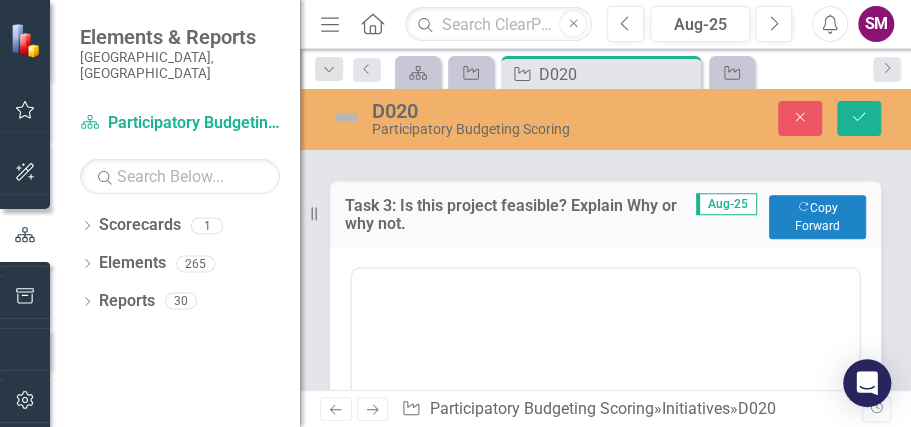scroll, scrollTop: 0, scrollLeft: 0, axis: both 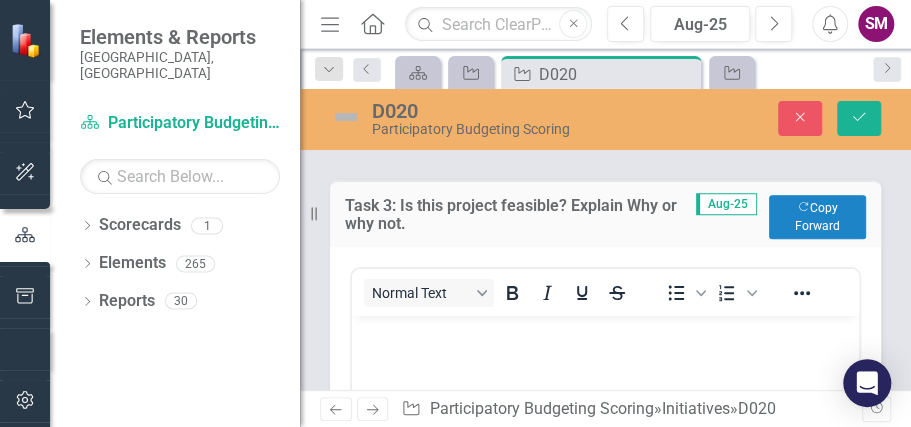 click at bounding box center (605, 333) 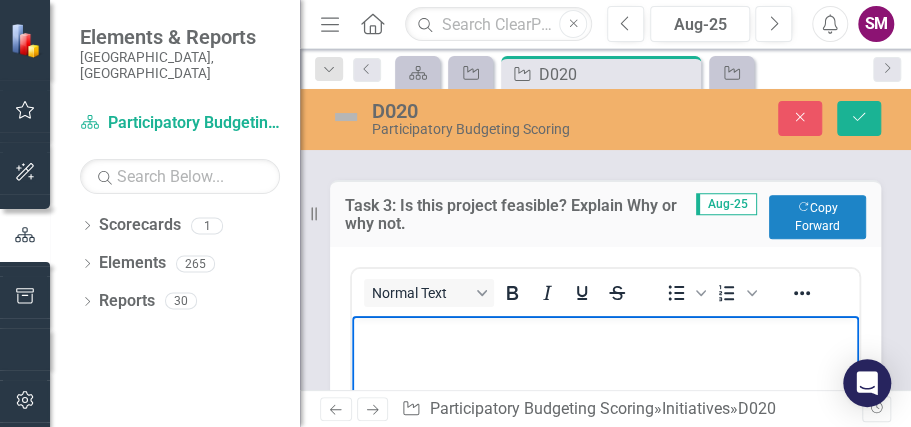 type 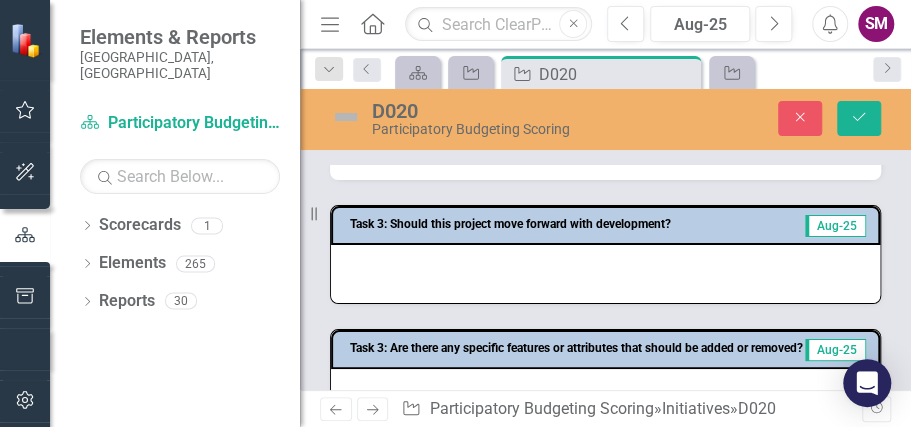 scroll, scrollTop: 958, scrollLeft: 0, axis: vertical 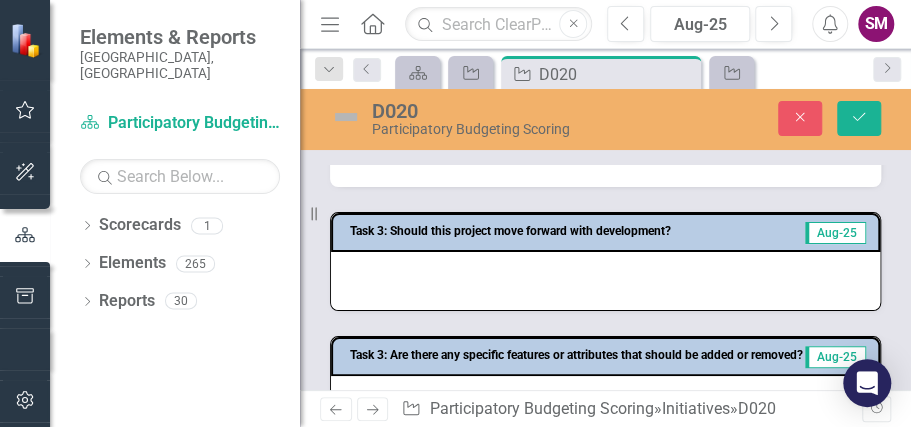 click at bounding box center [605, 281] 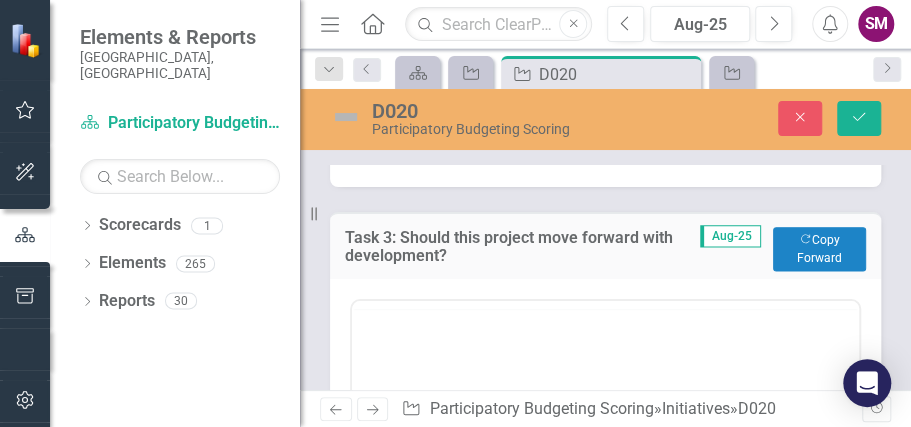 scroll, scrollTop: 0, scrollLeft: 0, axis: both 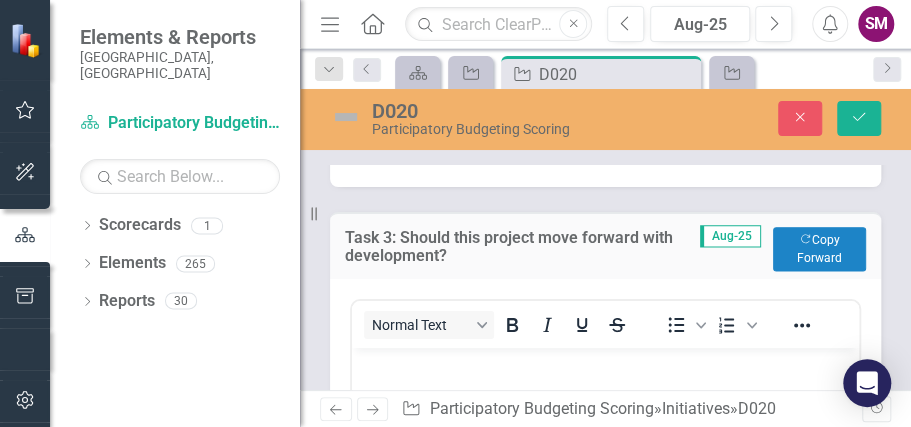 click at bounding box center [605, 365] 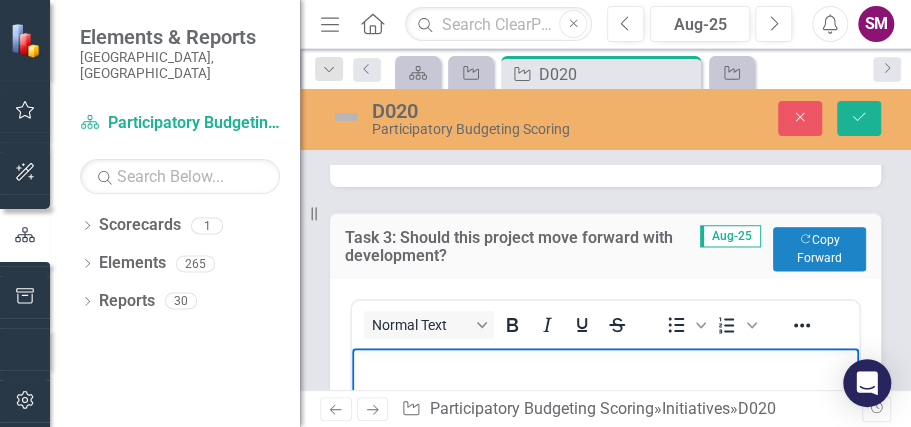 type 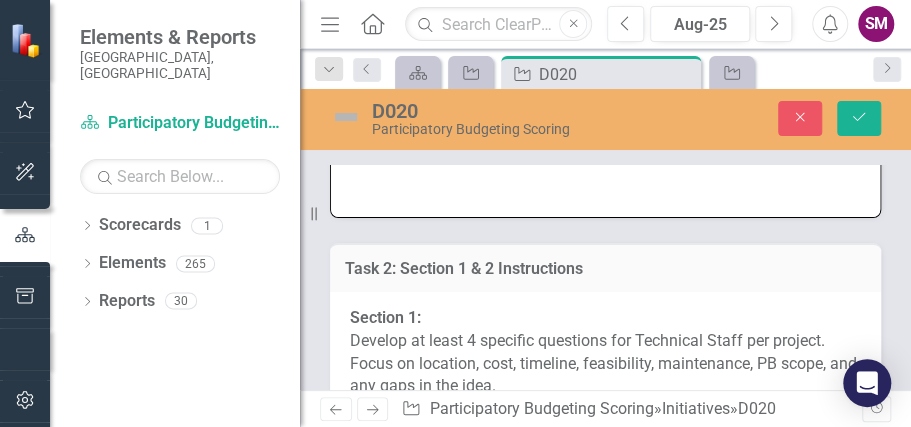 scroll, scrollTop: 1640, scrollLeft: 0, axis: vertical 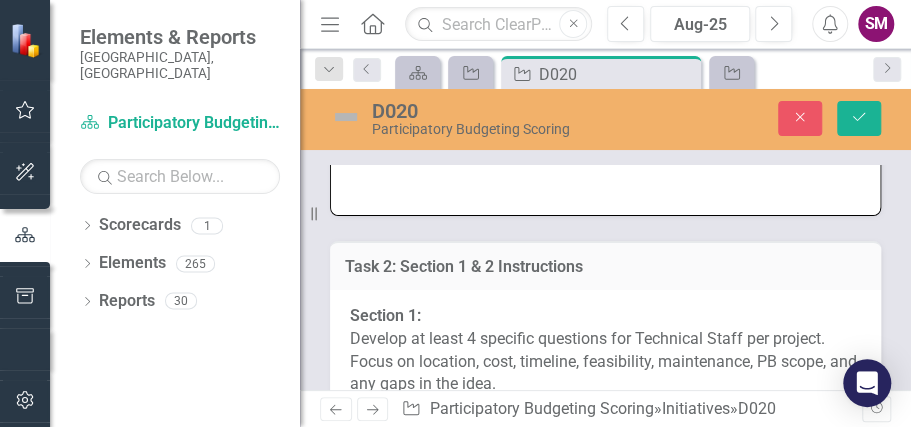 click at bounding box center [605, 186] 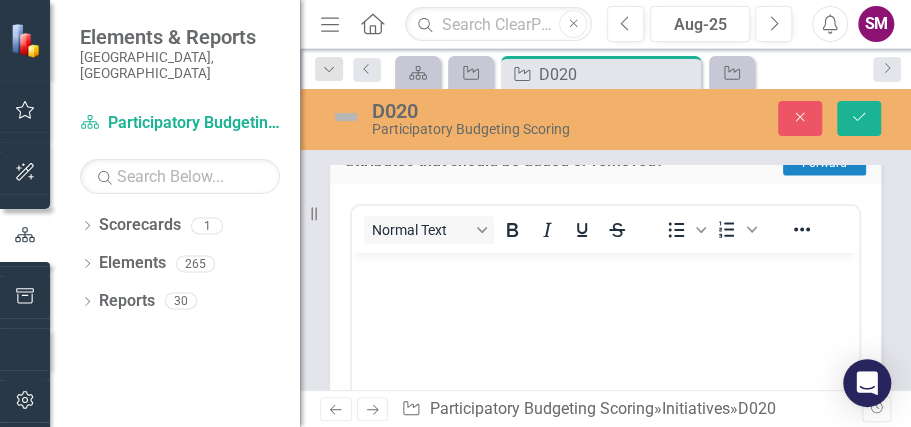 scroll, scrollTop: 0, scrollLeft: 0, axis: both 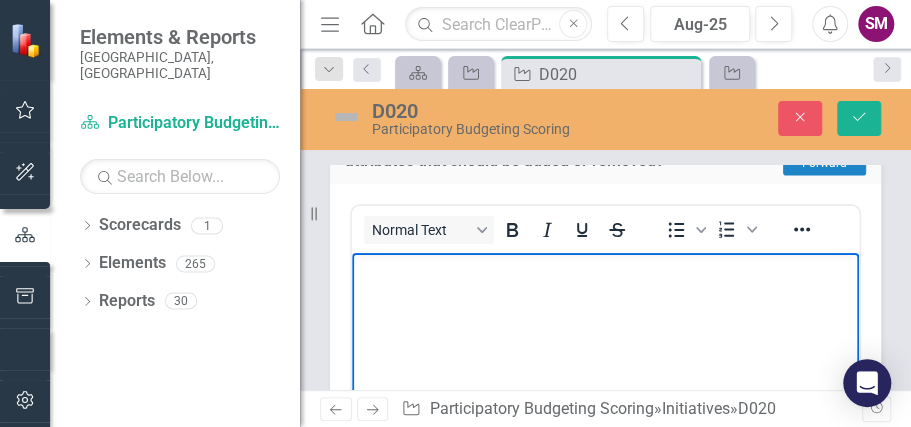 click at bounding box center [605, 270] 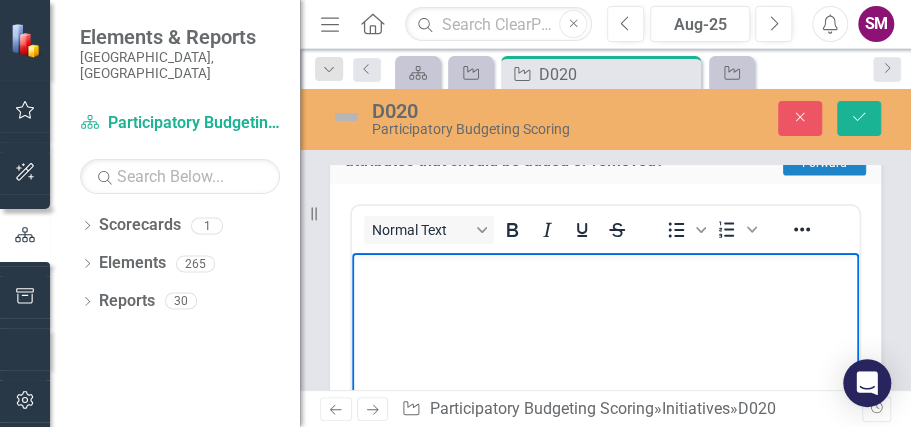 type 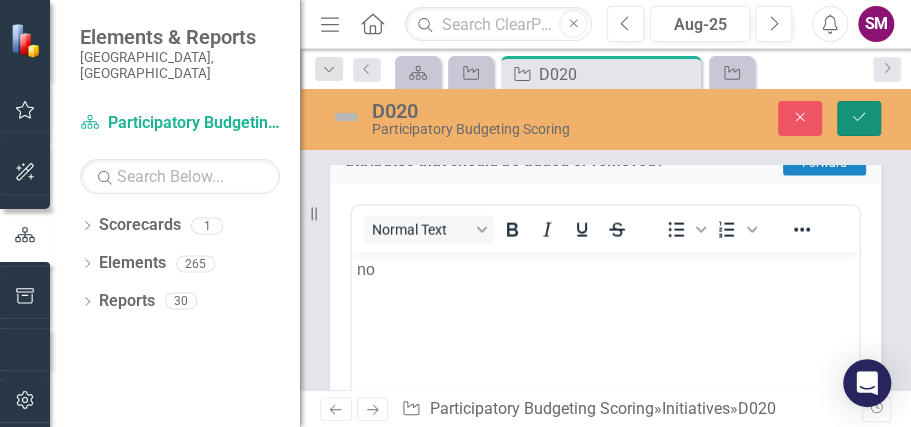 click on "Save" 